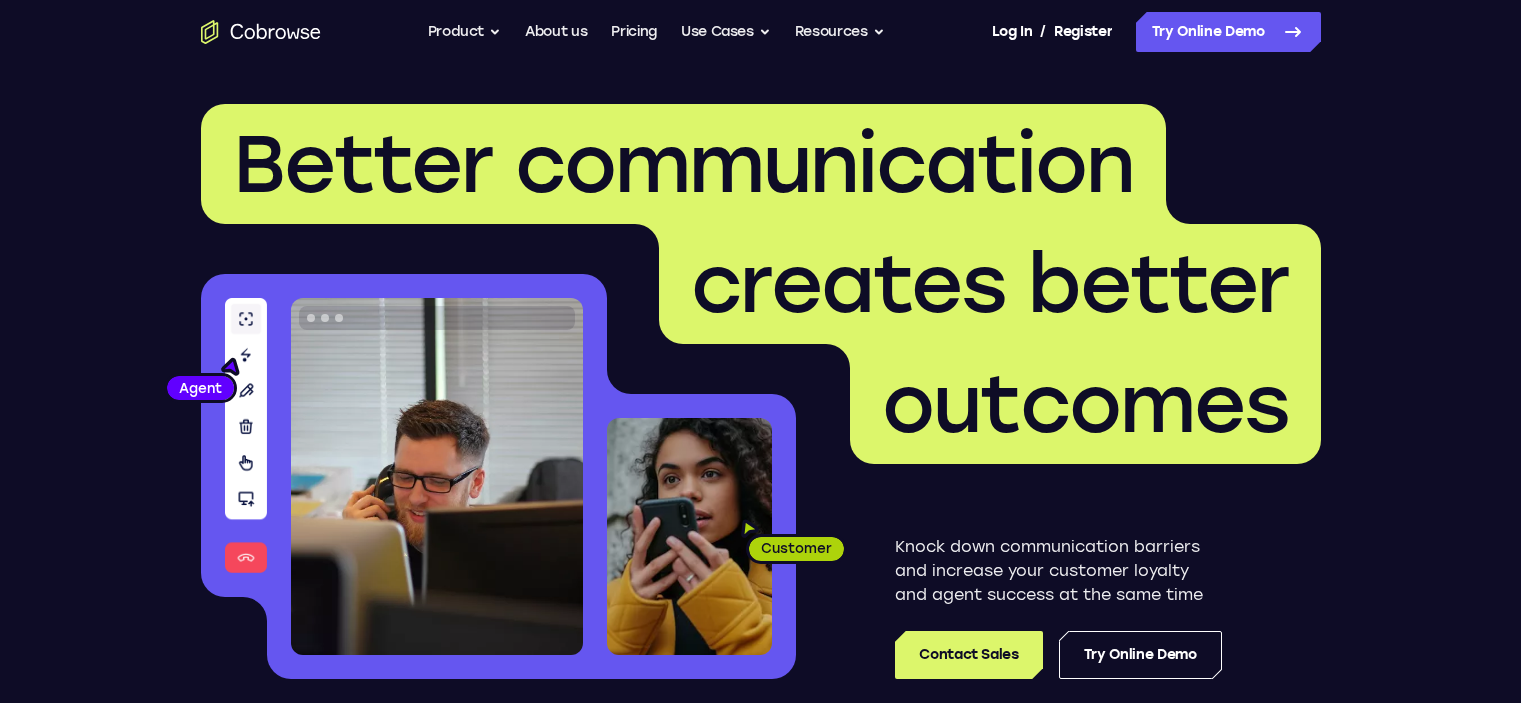 scroll, scrollTop: 0, scrollLeft: 0, axis: both 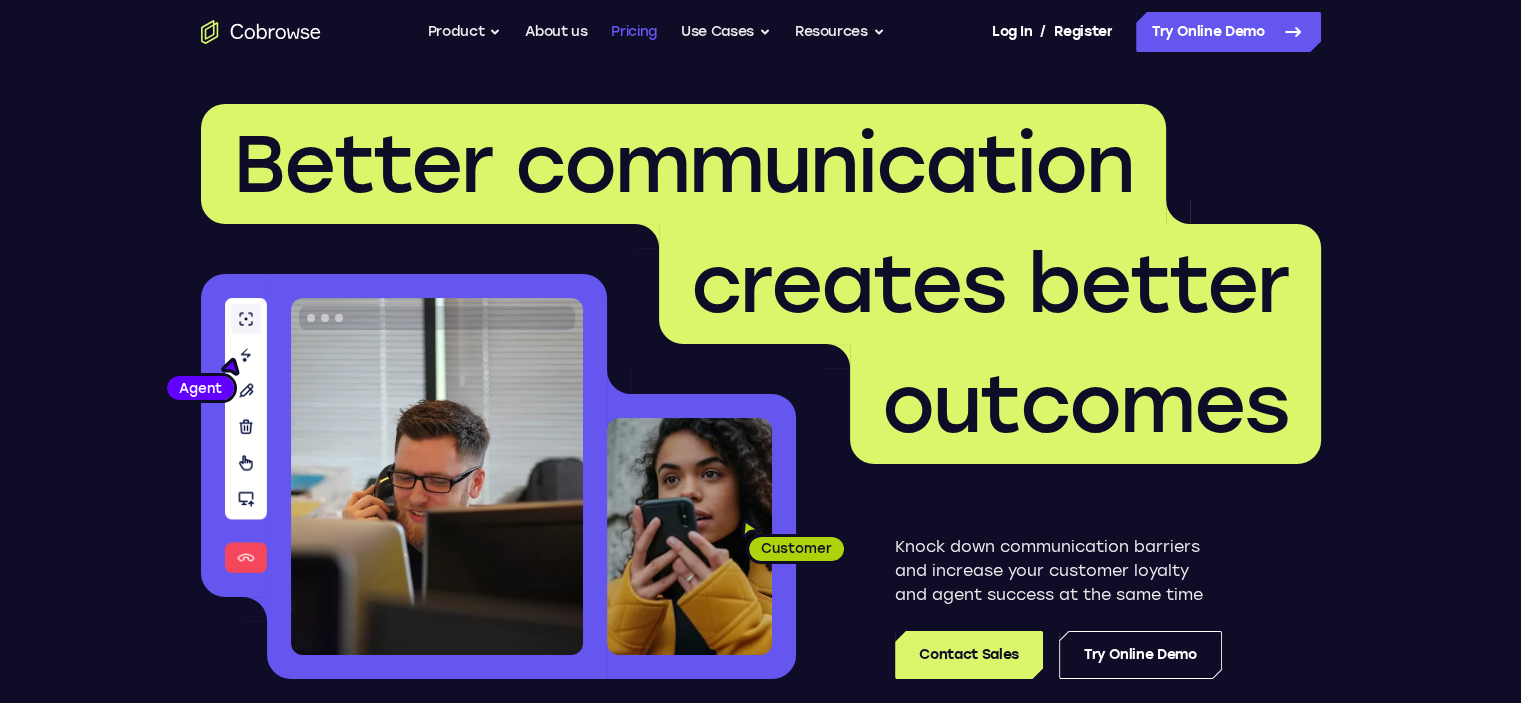 click on "Pricing" at bounding box center (634, 32) 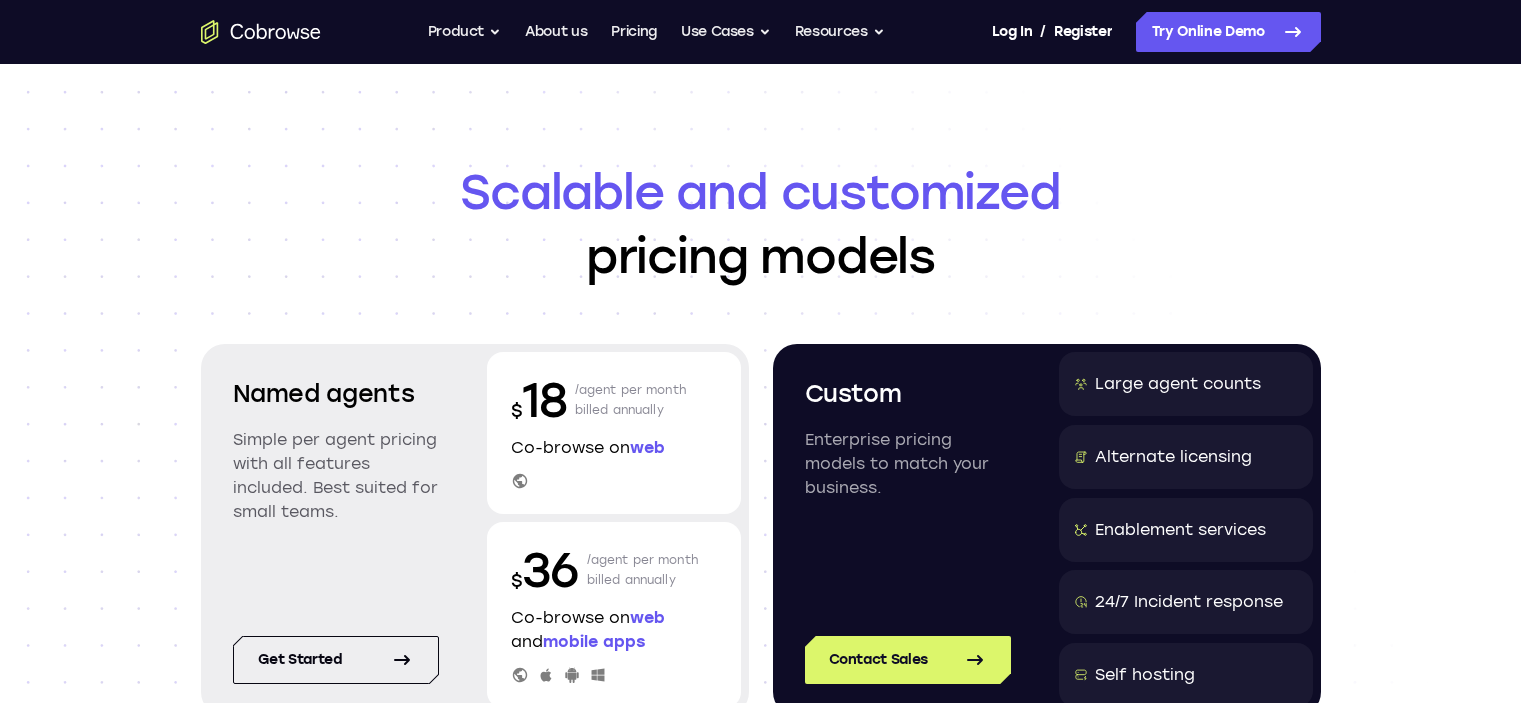 scroll, scrollTop: 0, scrollLeft: 0, axis: both 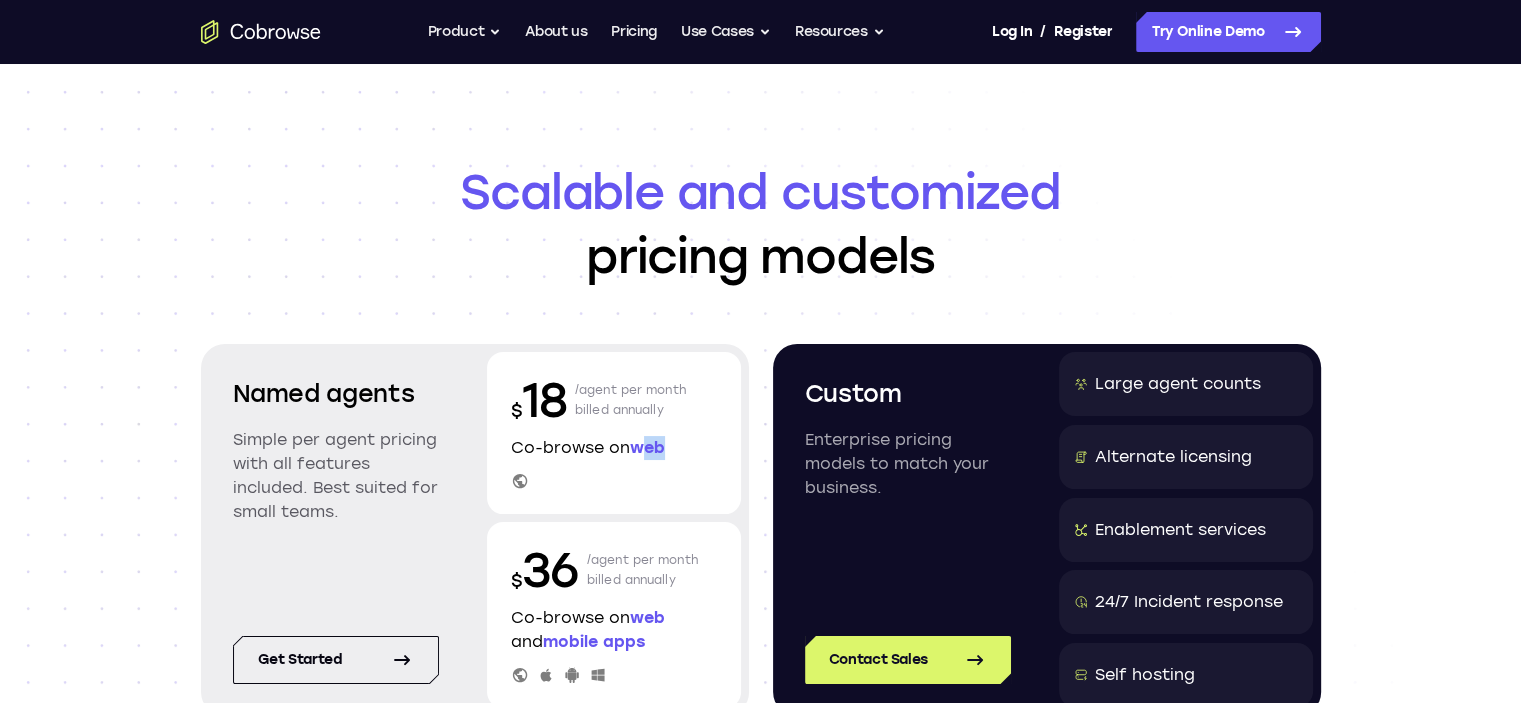 drag, startPoint x: 651, startPoint y: 447, endPoint x: 668, endPoint y: 447, distance: 17 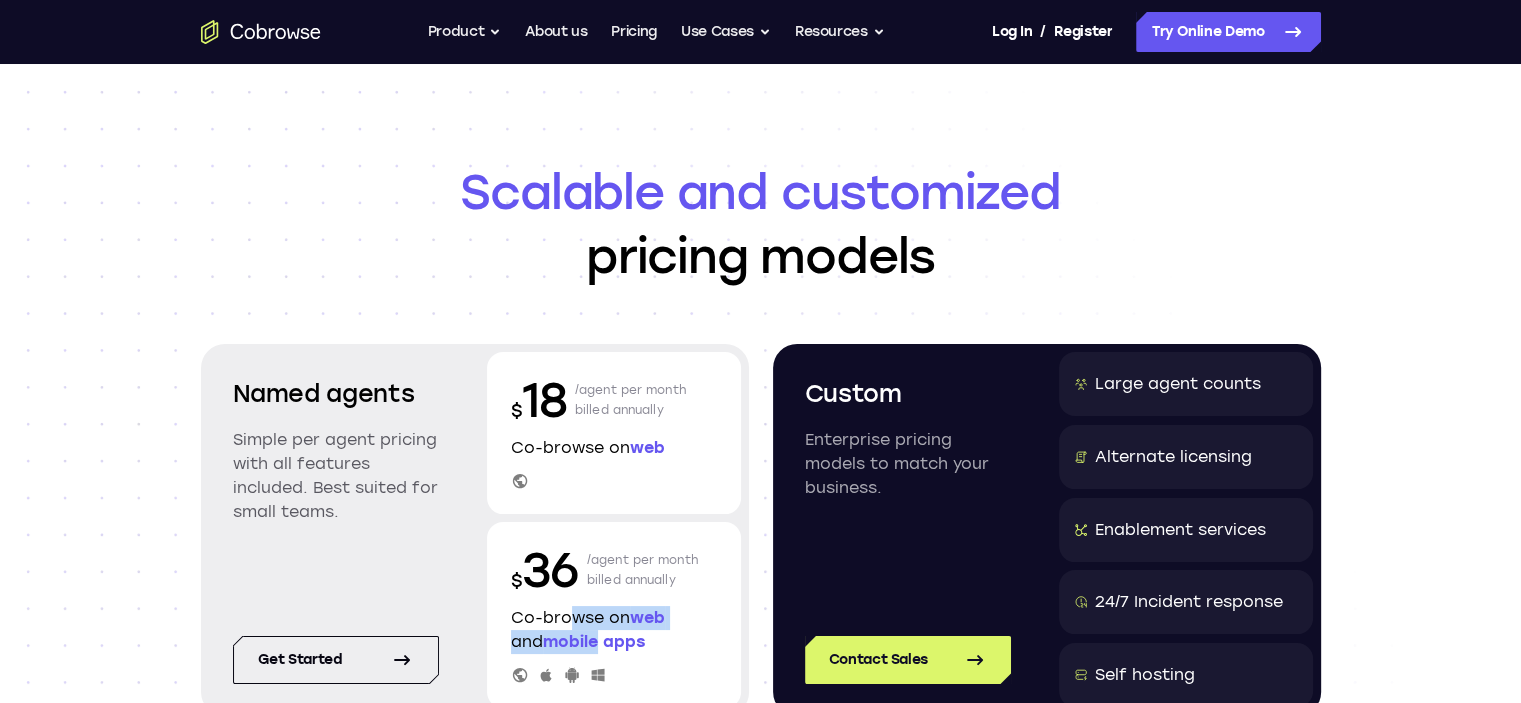 drag, startPoint x: 558, startPoint y: 619, endPoint x: 603, endPoint y: 642, distance: 50.537113 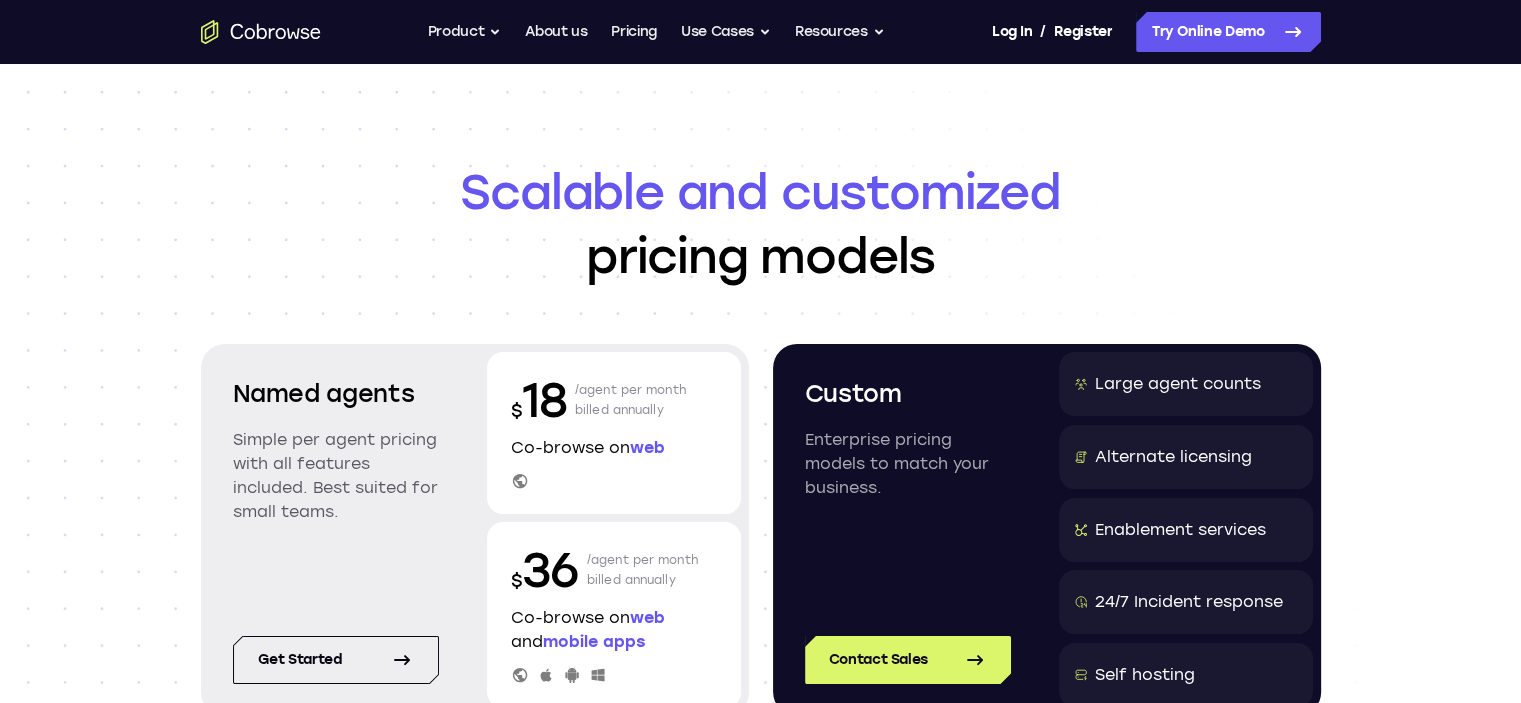 drag, startPoint x: 606, startPoint y: 398, endPoint x: 632, endPoint y: 449, distance: 57.245087 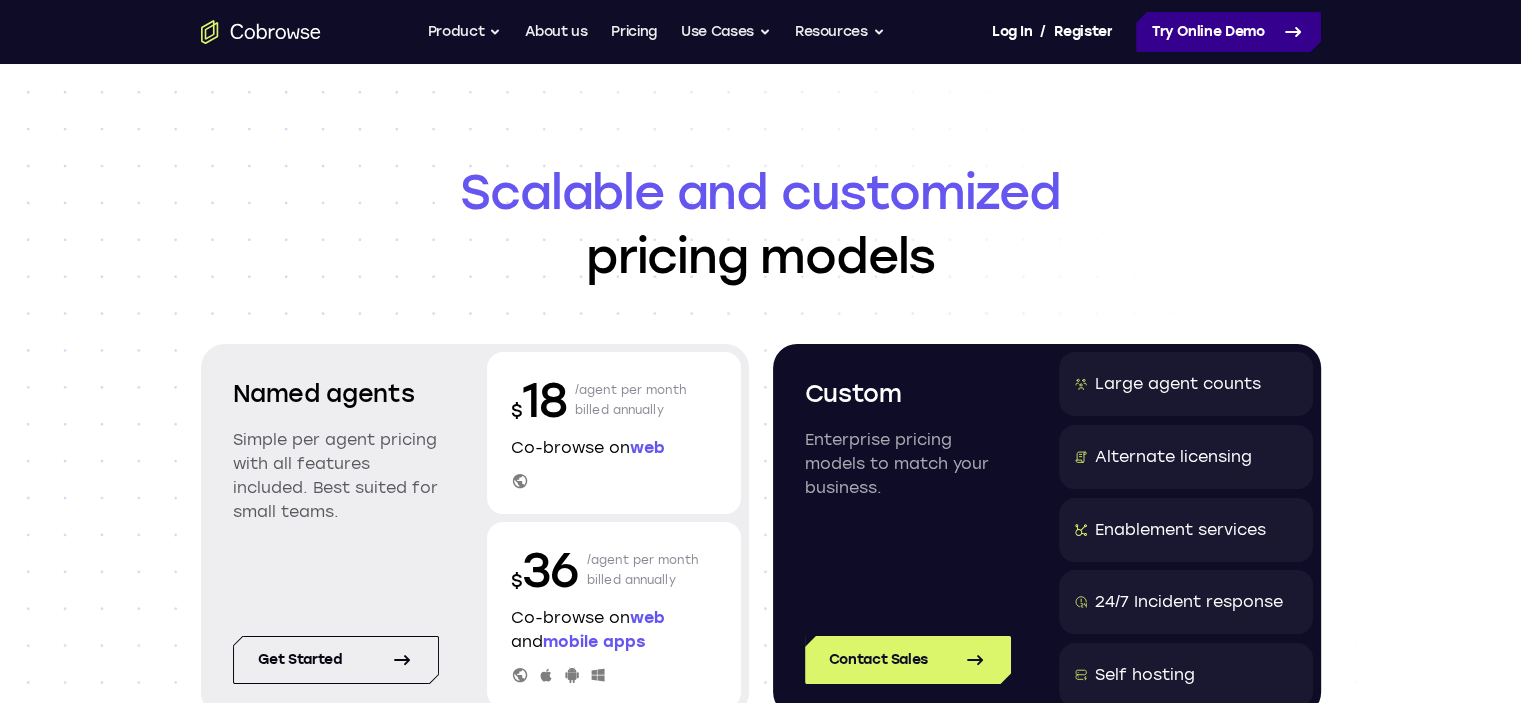 click on "Try Online Demo" at bounding box center (1228, 32) 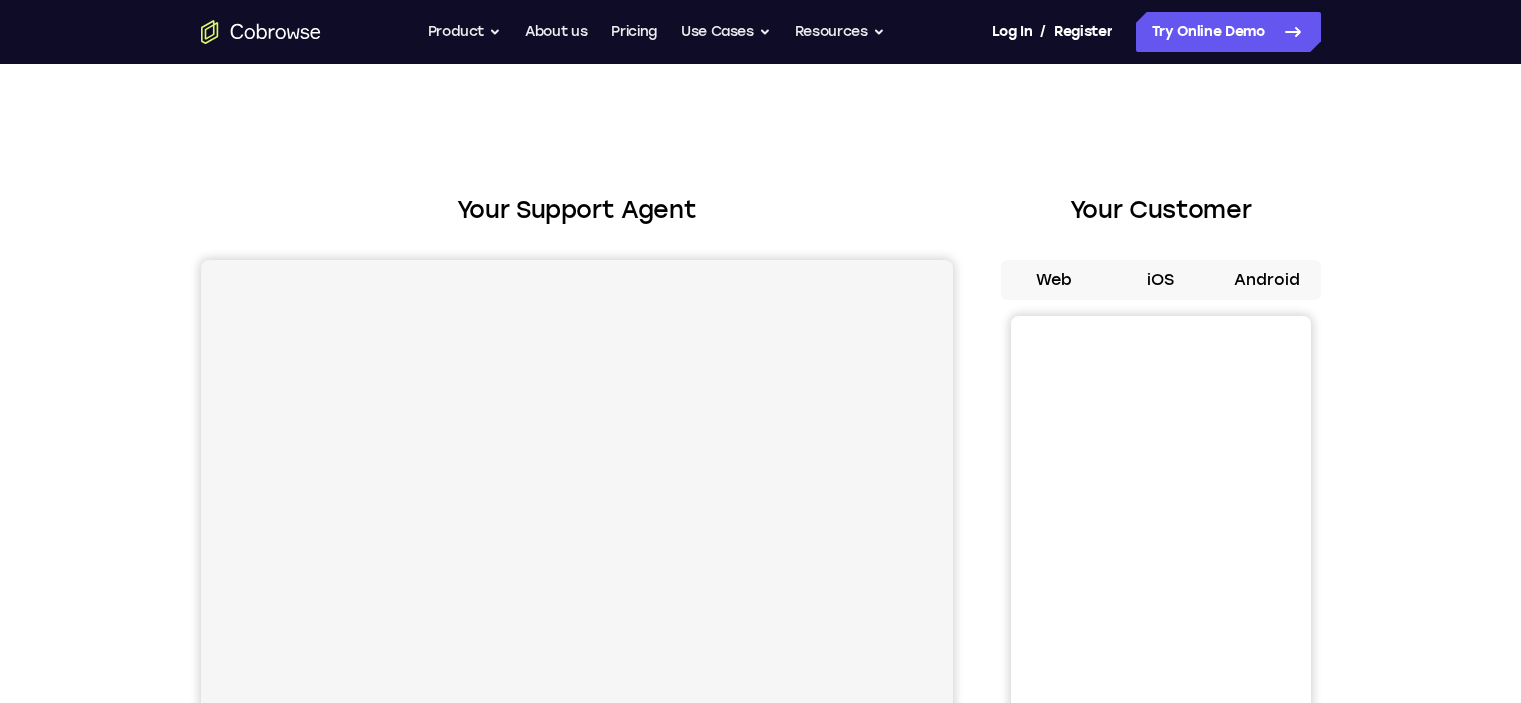 scroll, scrollTop: 0, scrollLeft: 0, axis: both 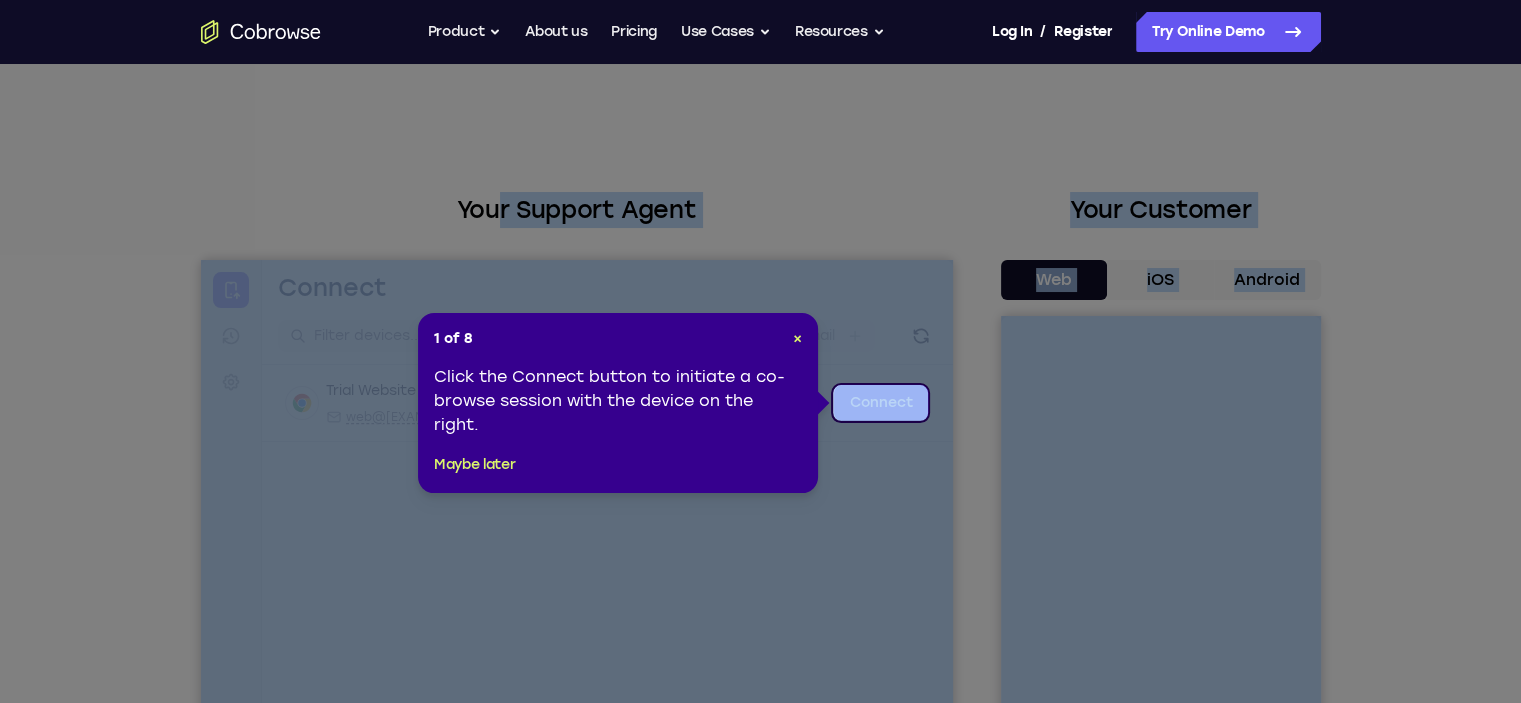drag, startPoint x: 500, startPoint y: 204, endPoint x: 581, endPoint y: 203, distance: 81.00617 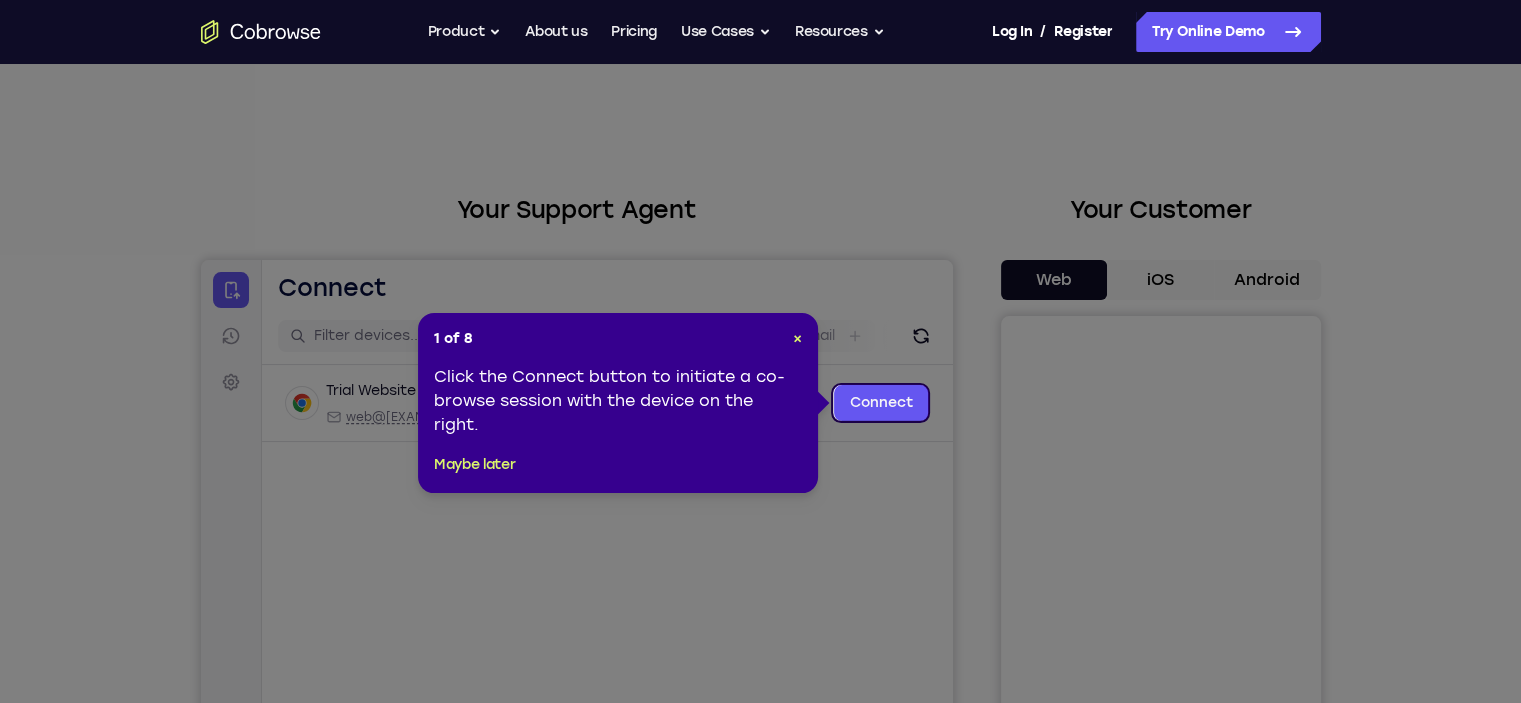 click on "1 of 8 ×" at bounding box center (618, 339) 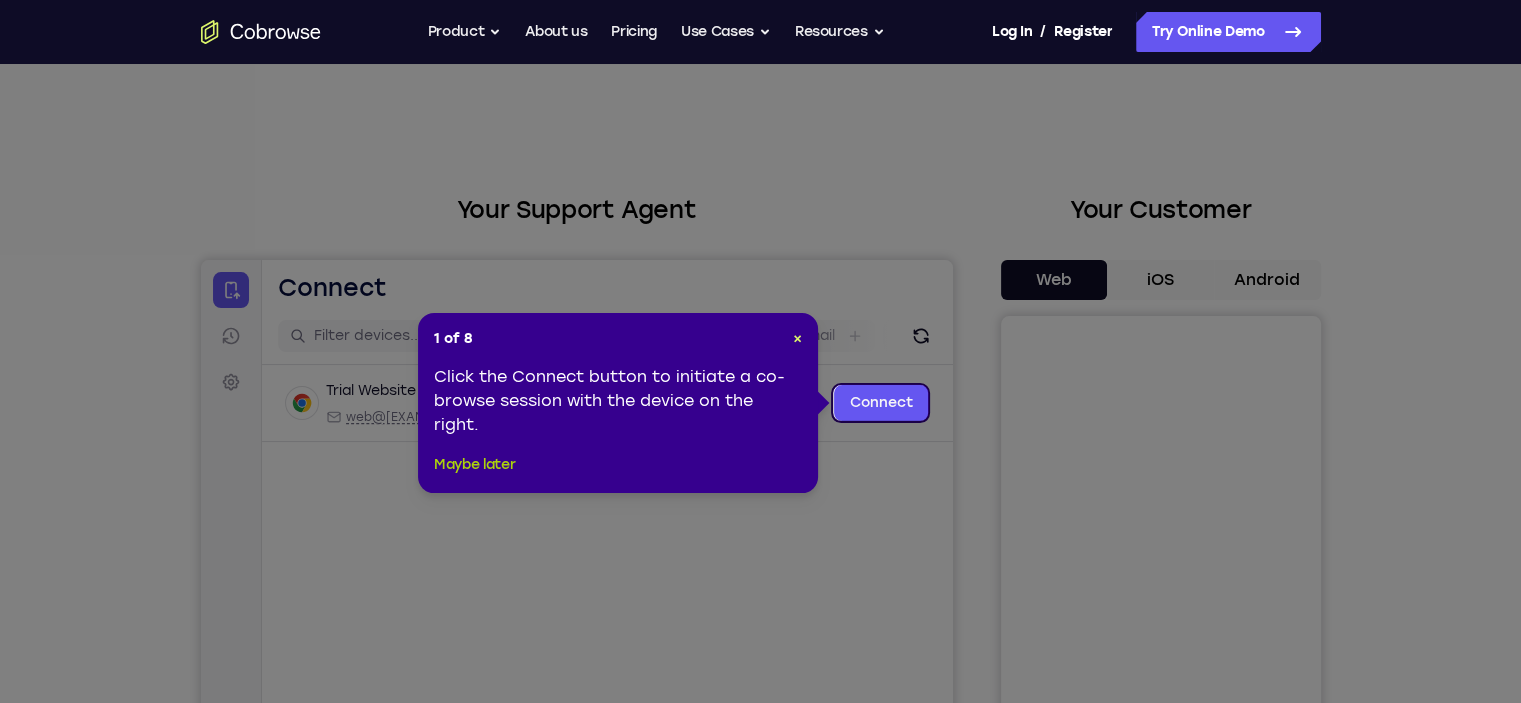 click on "Maybe later" at bounding box center (474, 465) 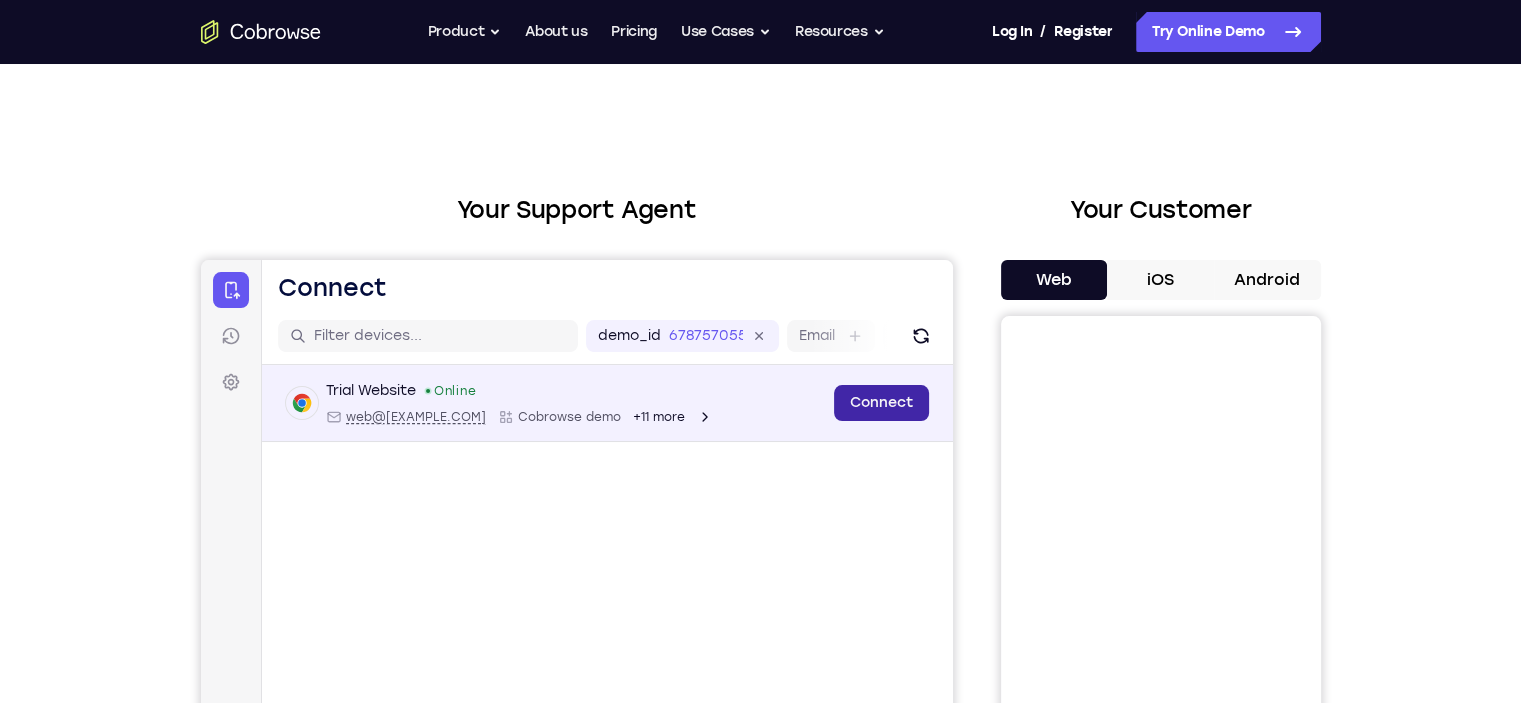 click on "Connect" at bounding box center (880, 403) 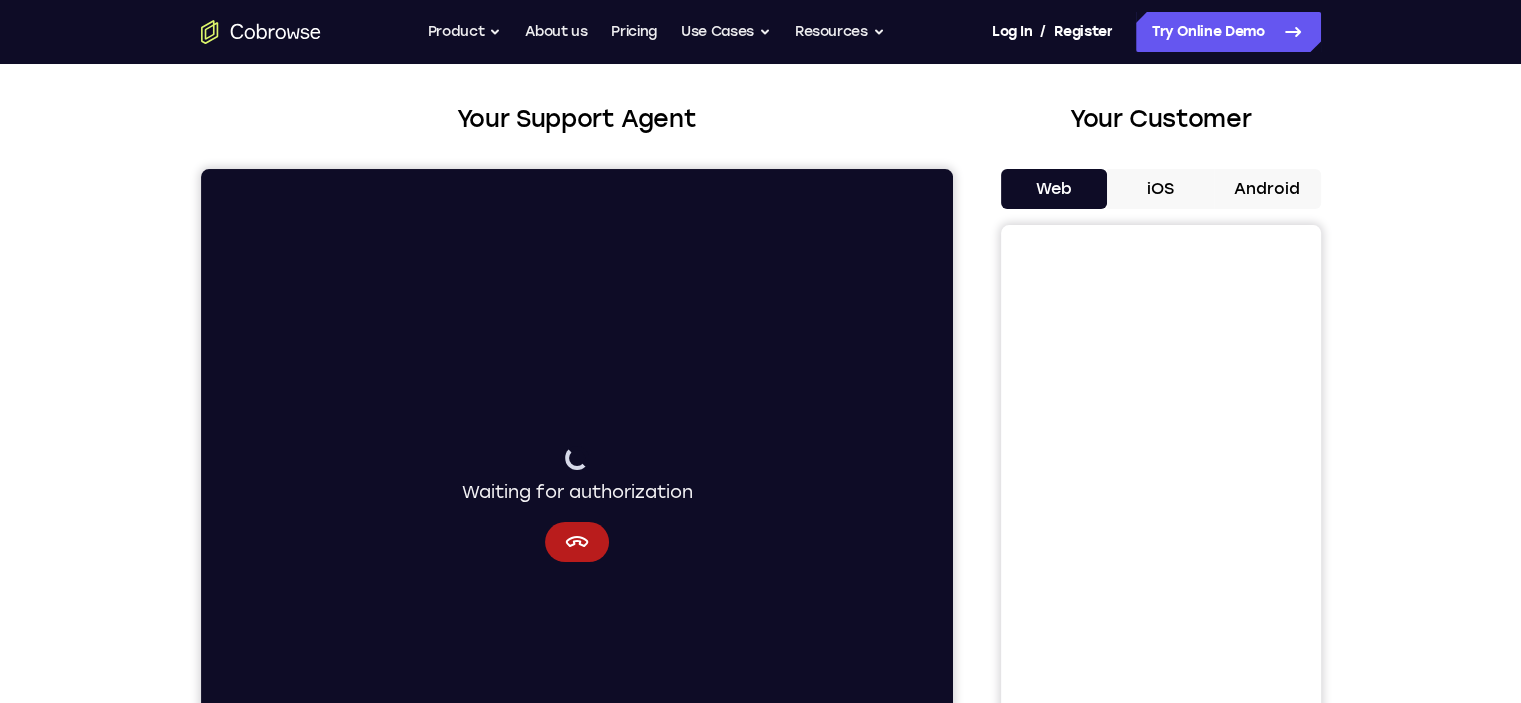 scroll, scrollTop: 200, scrollLeft: 0, axis: vertical 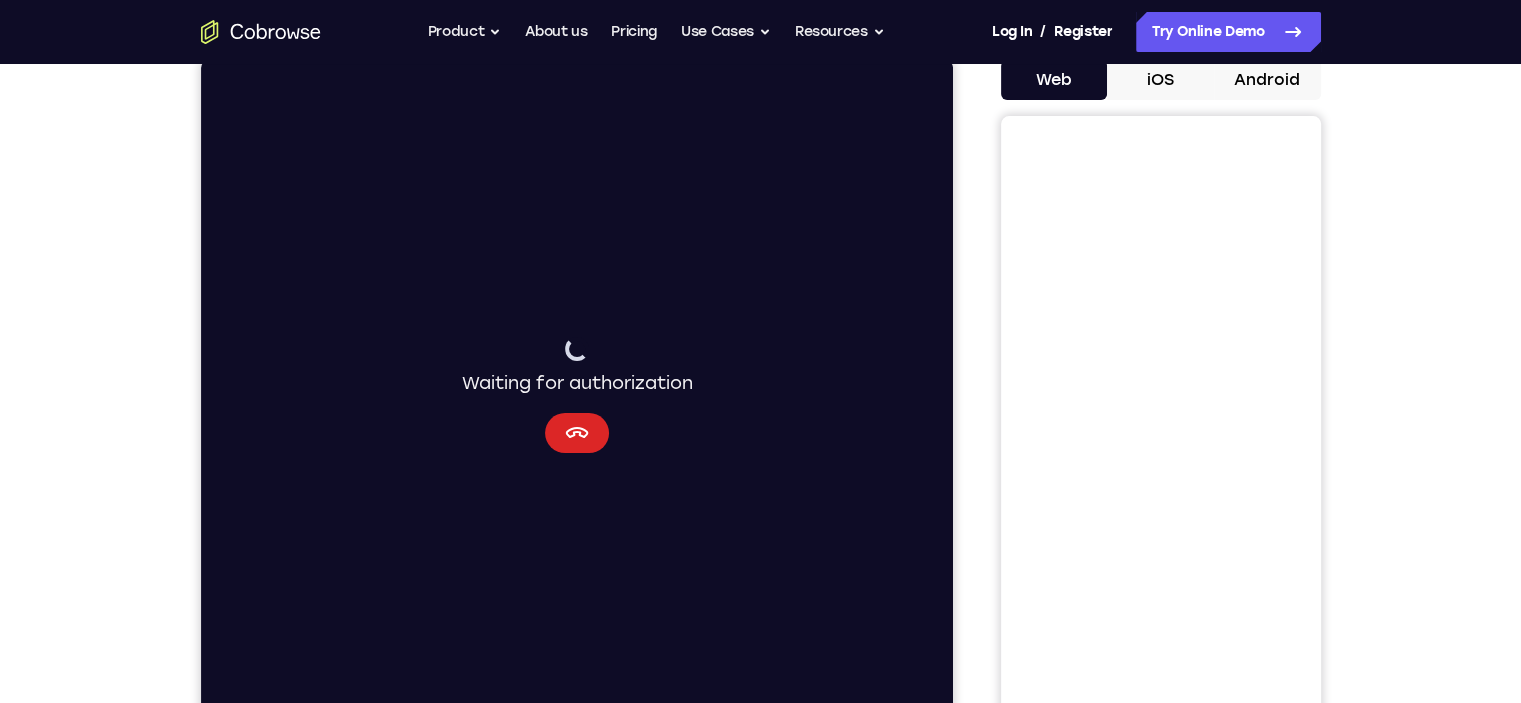 click 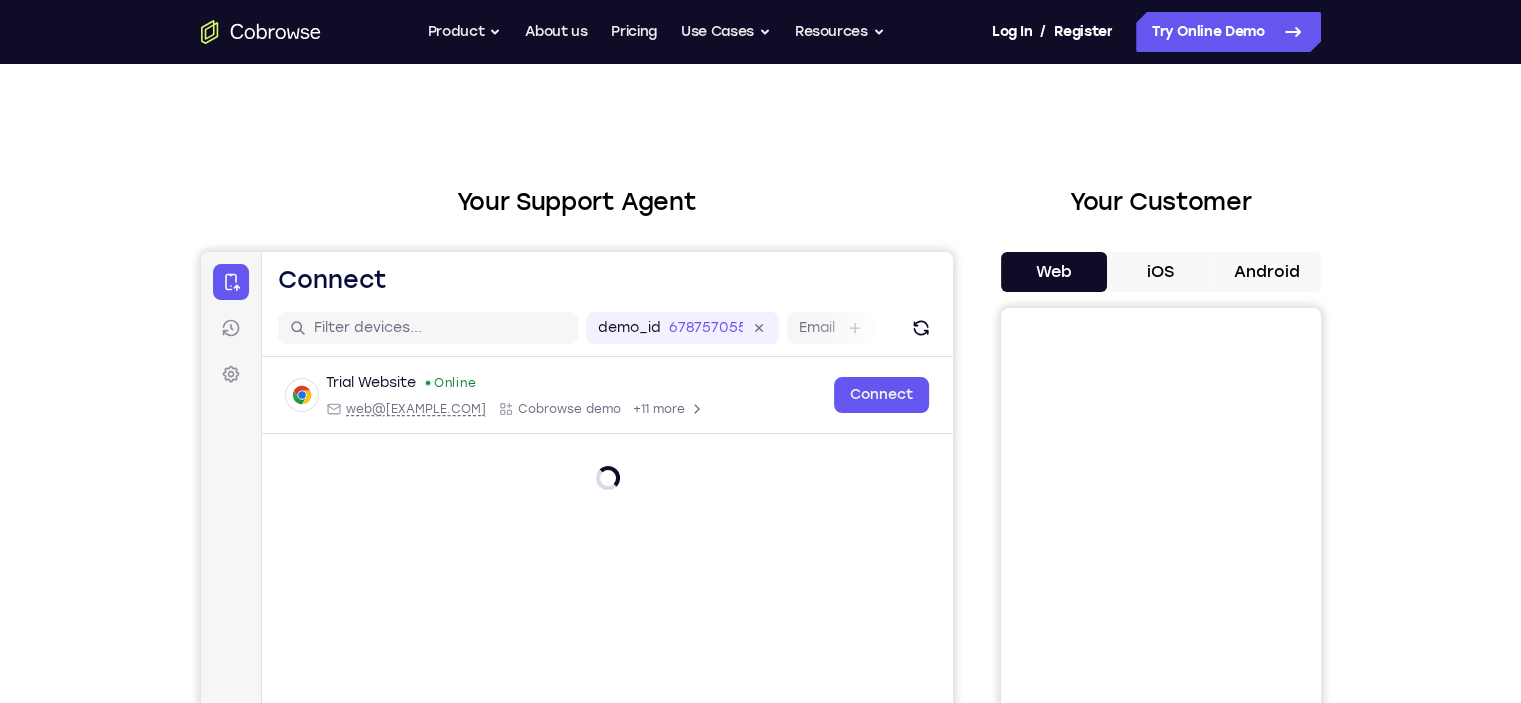 scroll, scrollTop: 0, scrollLeft: 0, axis: both 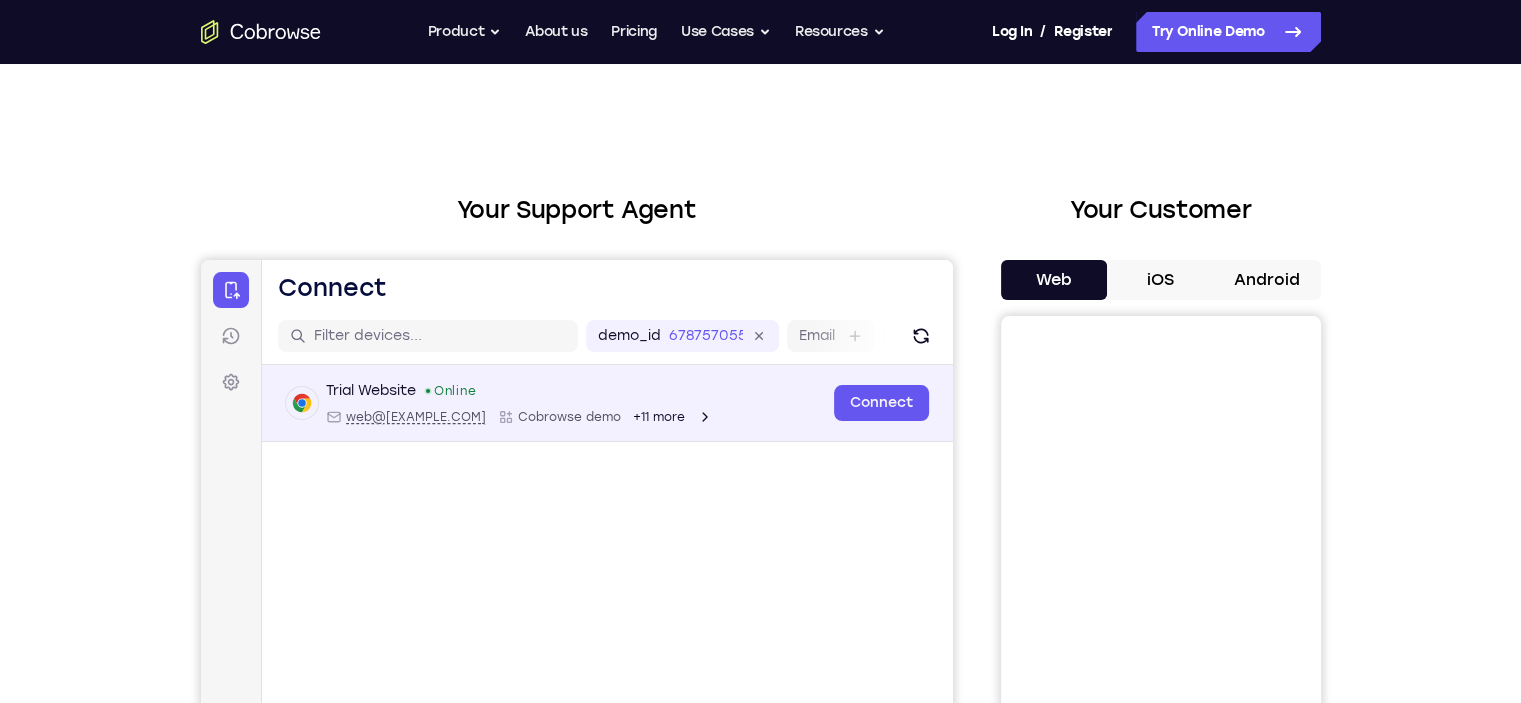 click on "Trial Website Online web@example.com Cobrowse demo +11 more web@example.com Cobrowse demo +11 more Connect" at bounding box center (606, 403) 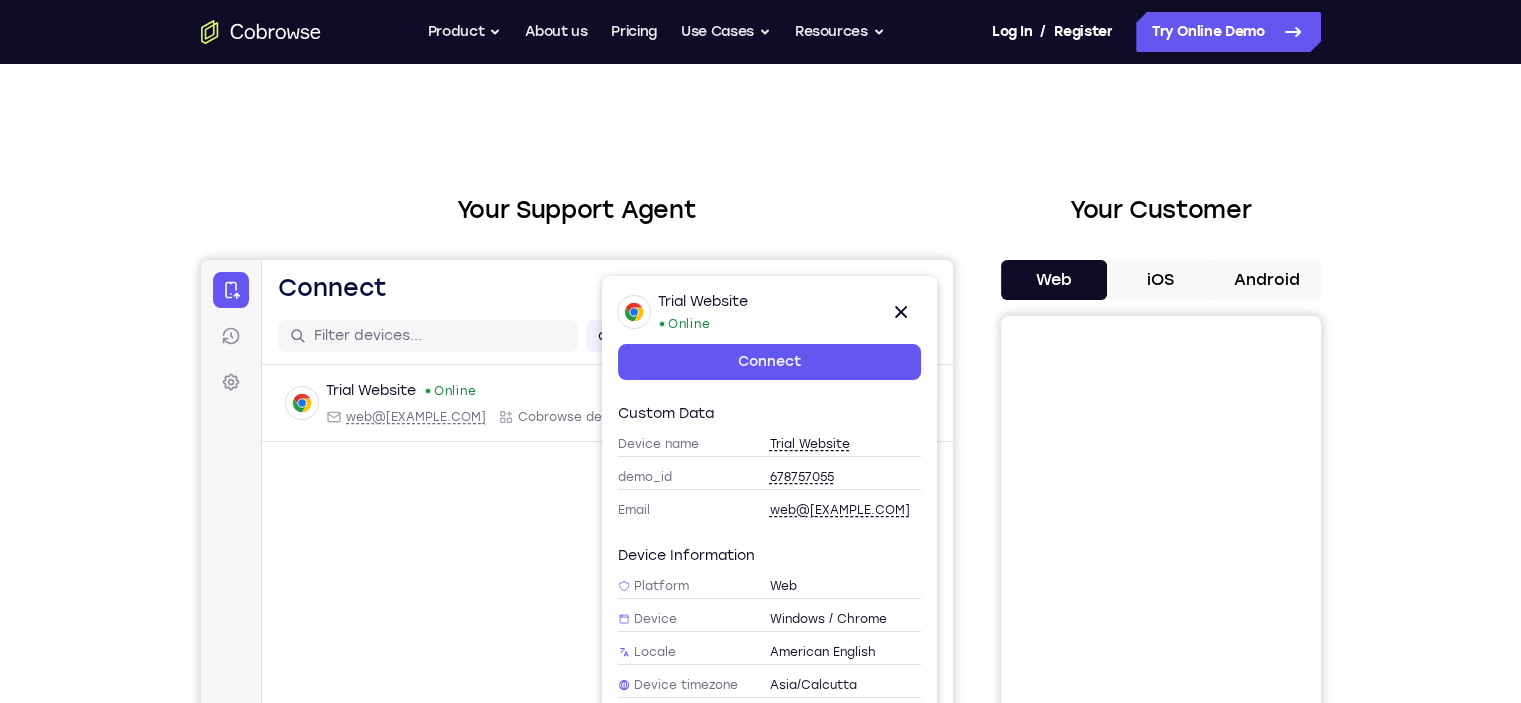 scroll, scrollTop: 182, scrollLeft: 0, axis: vertical 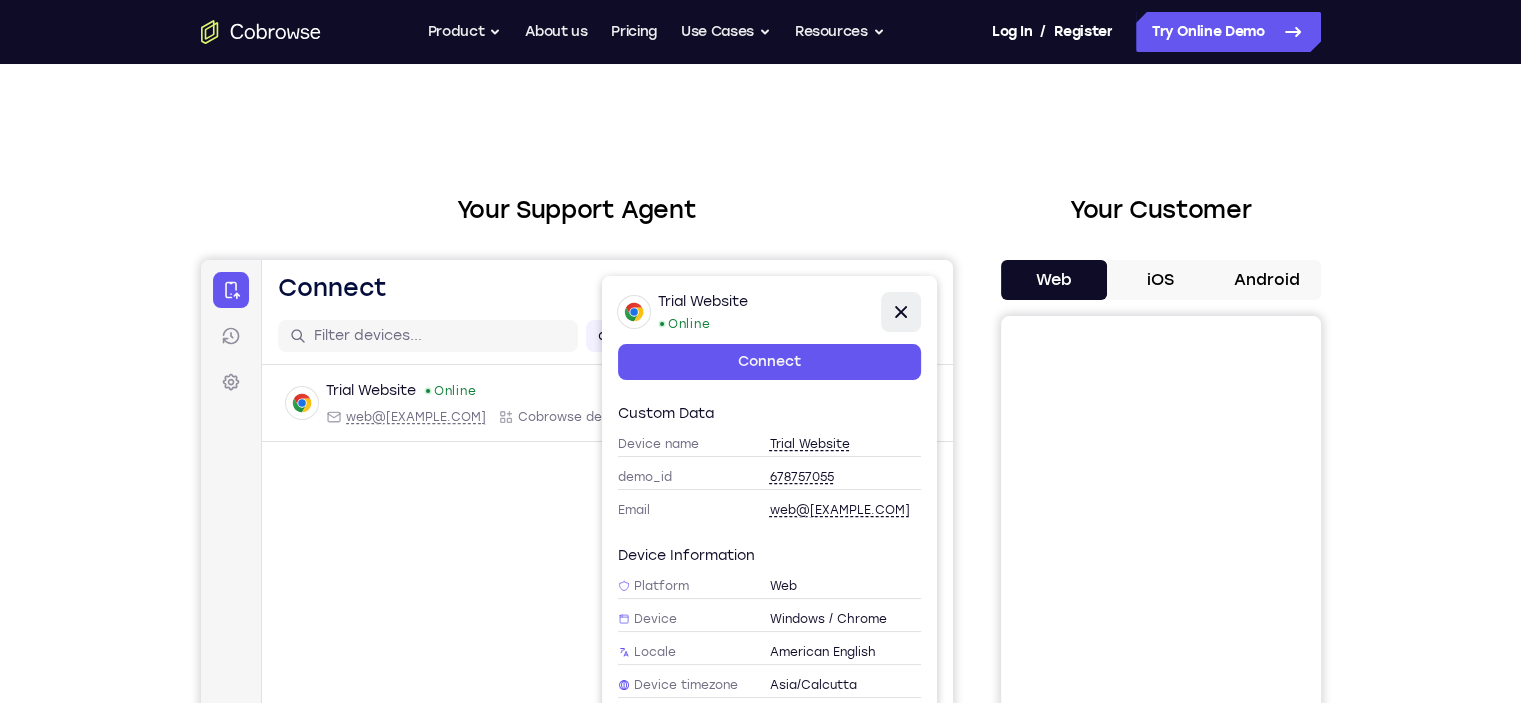 click 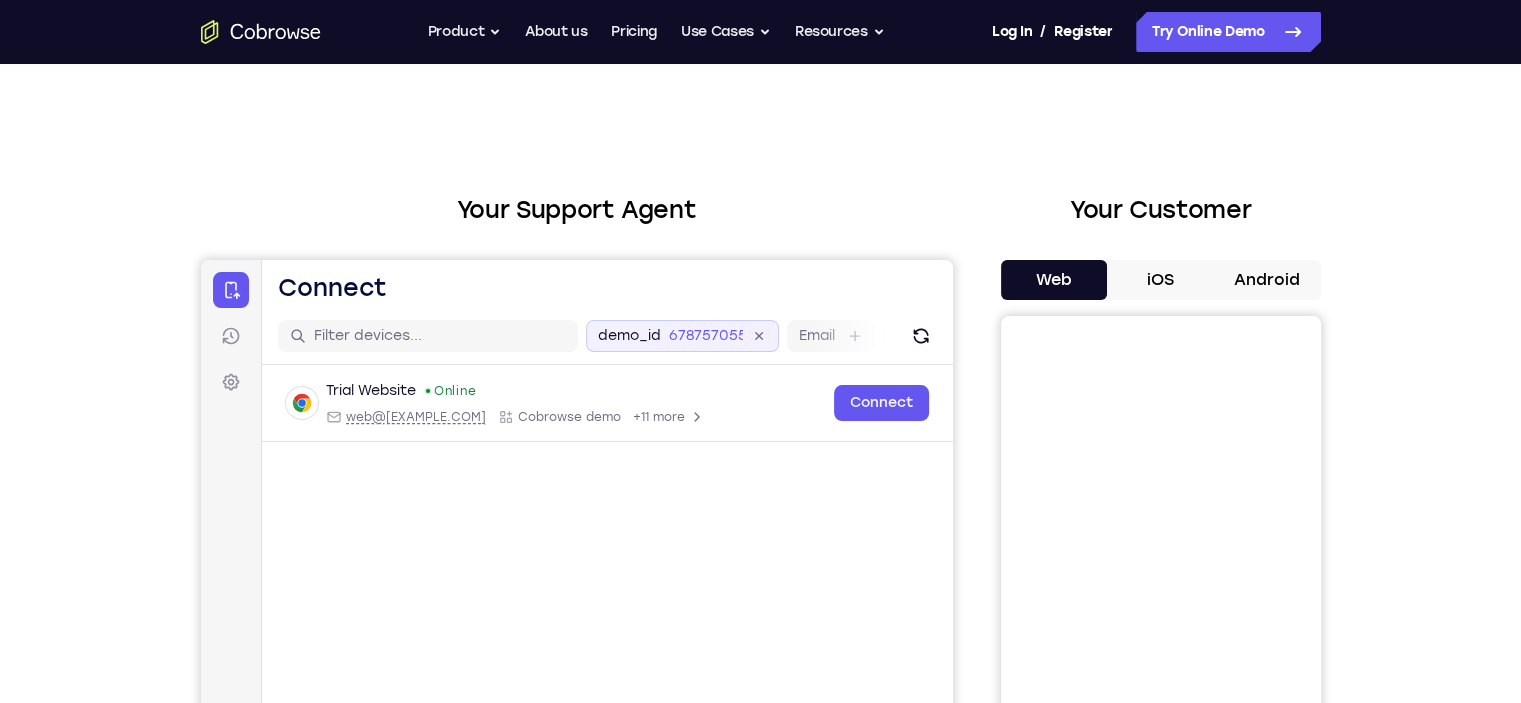 click on "demo_id" at bounding box center (628, 336) 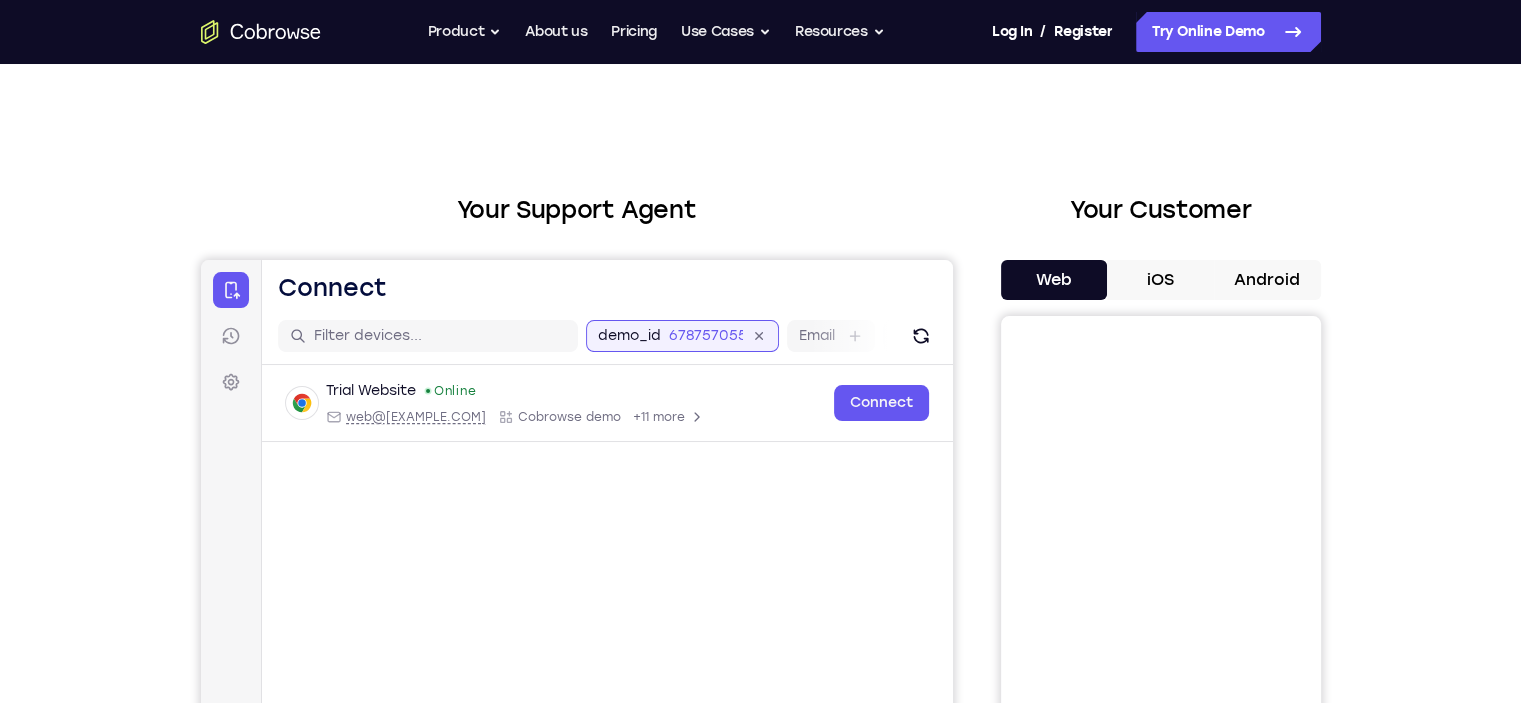 click on "678757055" at bounding box center [705, 336] 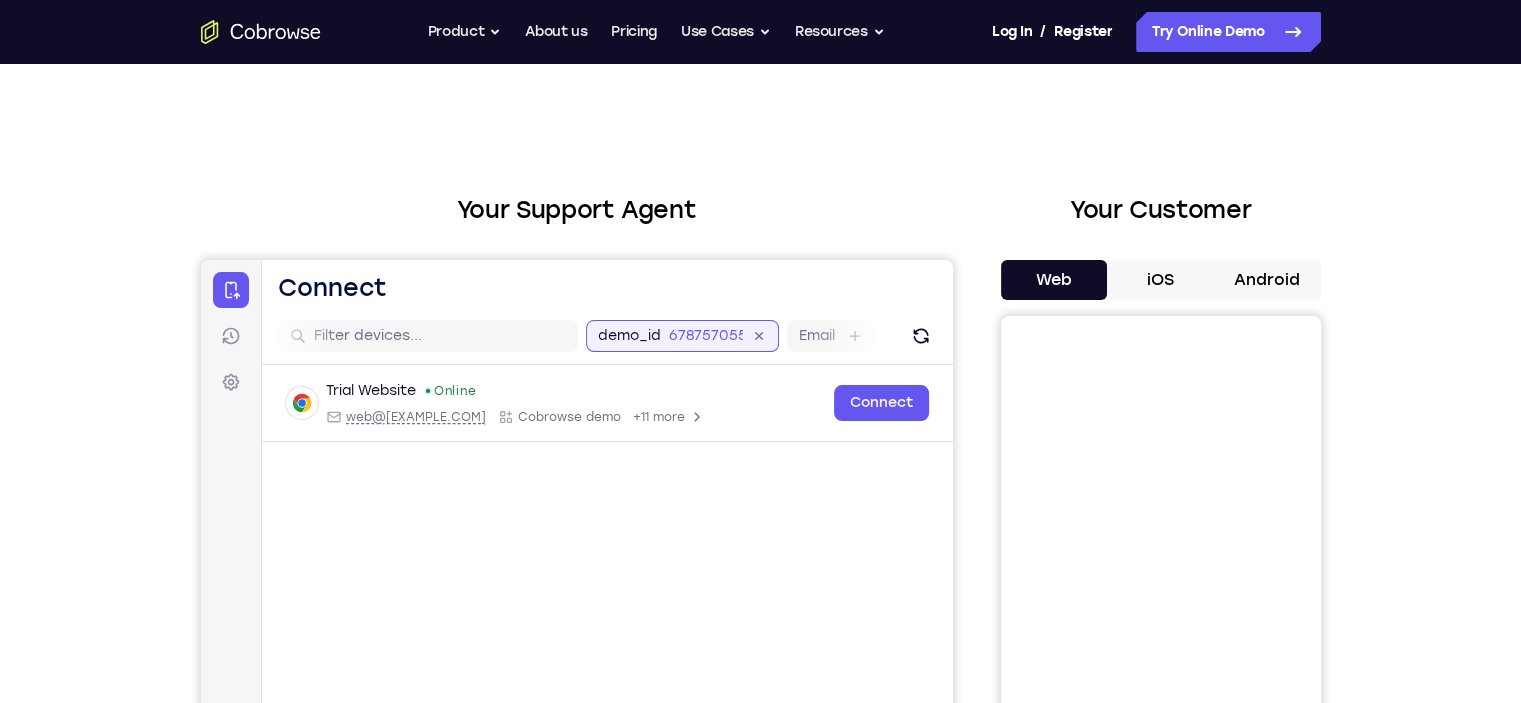 scroll, scrollTop: 0, scrollLeft: 99, axis: horizontal 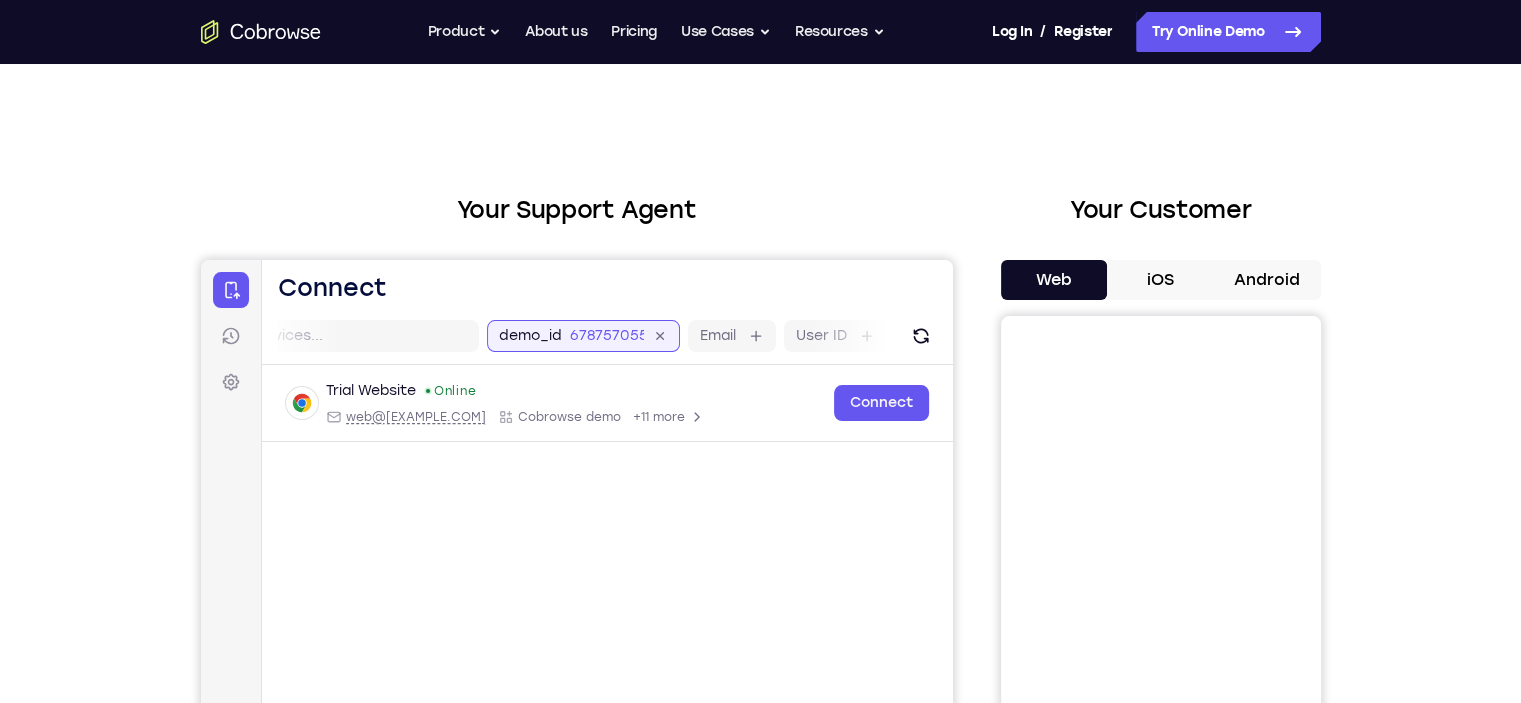 click on "678757055" at bounding box center [606, 336] 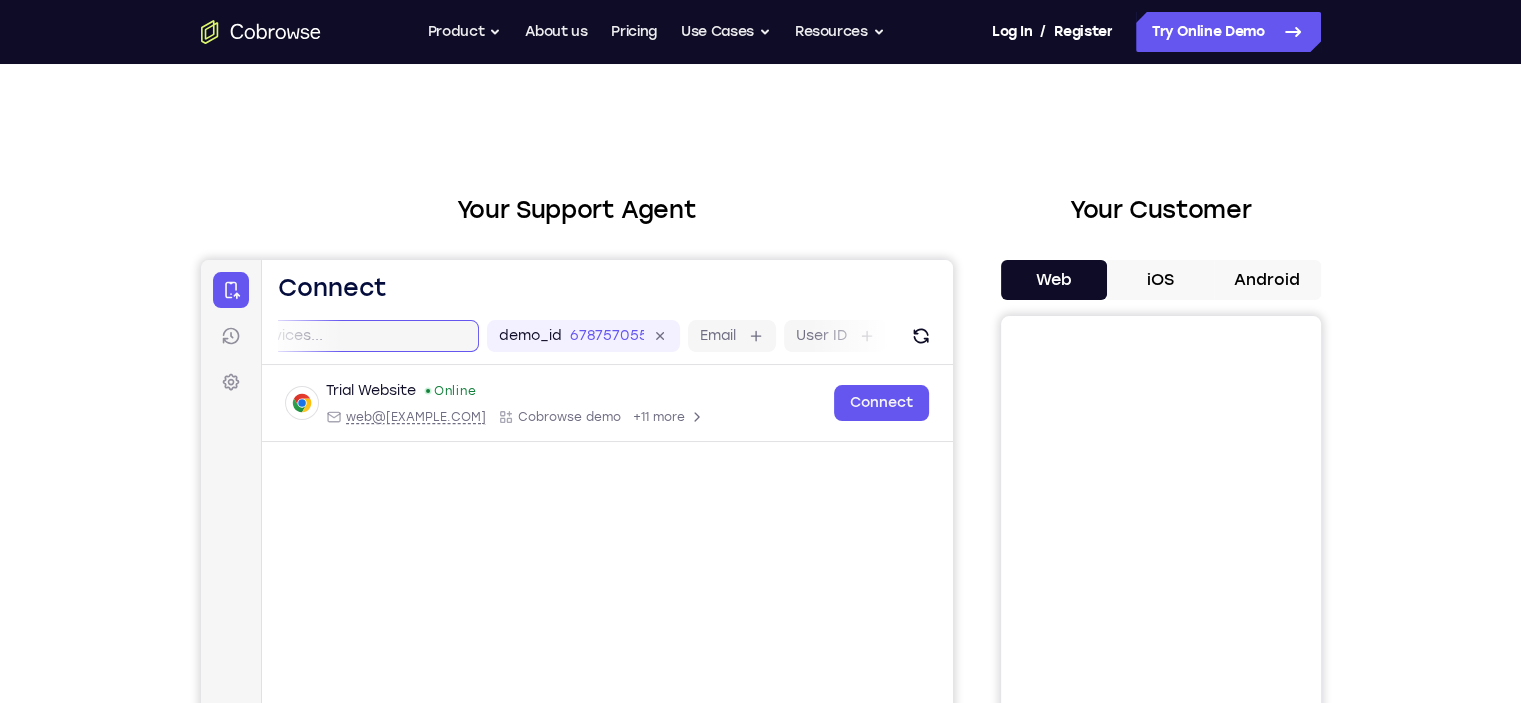 click at bounding box center [340, 336] 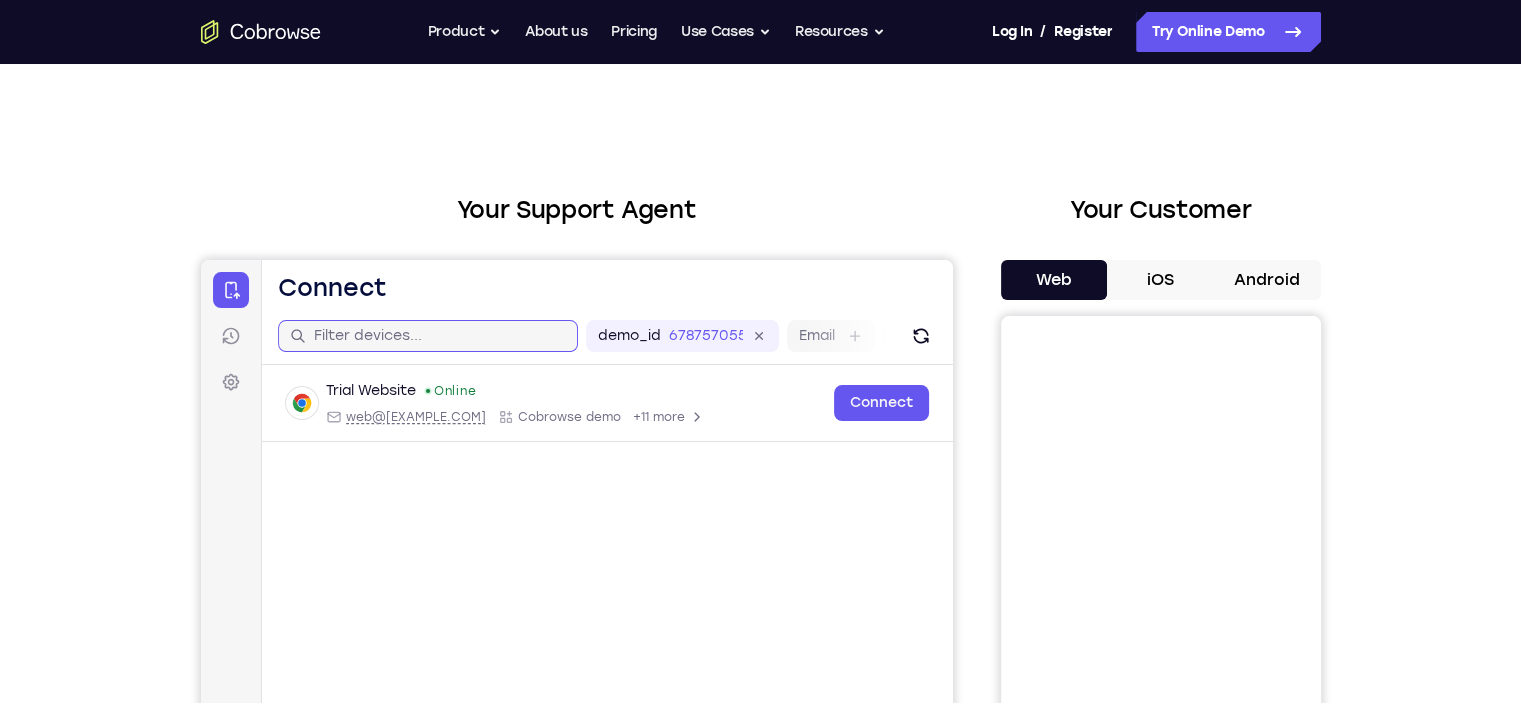 click at bounding box center [439, 336] 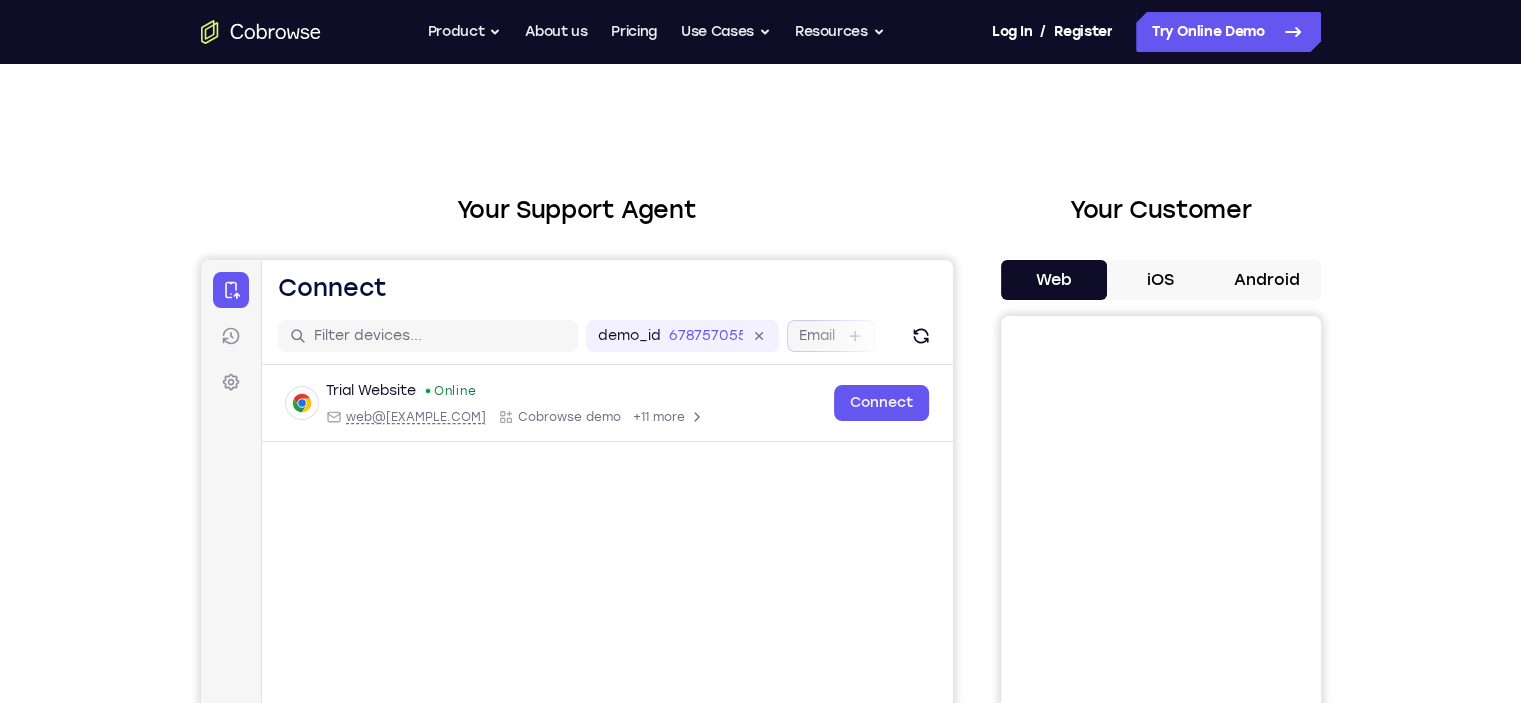 click on "Email" at bounding box center (816, 336) 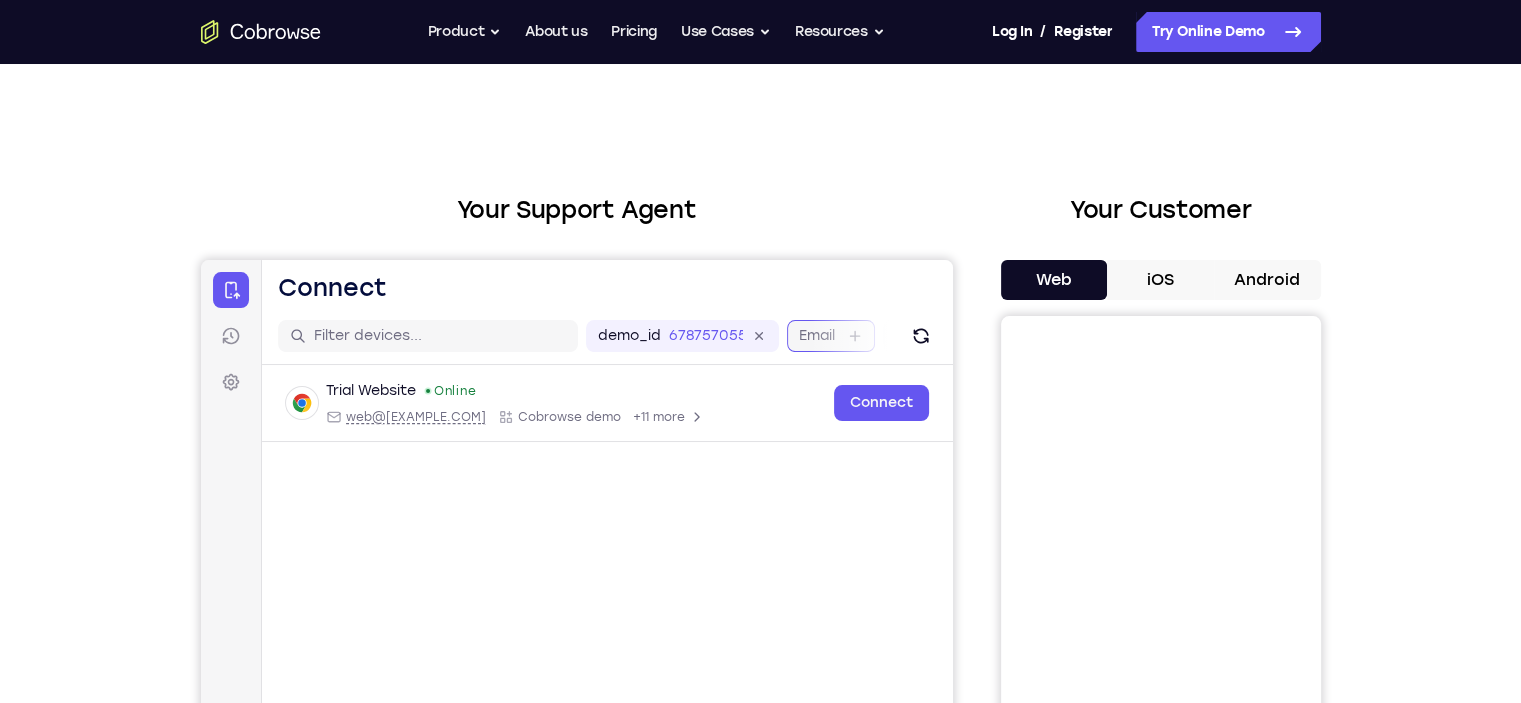 click on "Email" at bounding box center (844, 336) 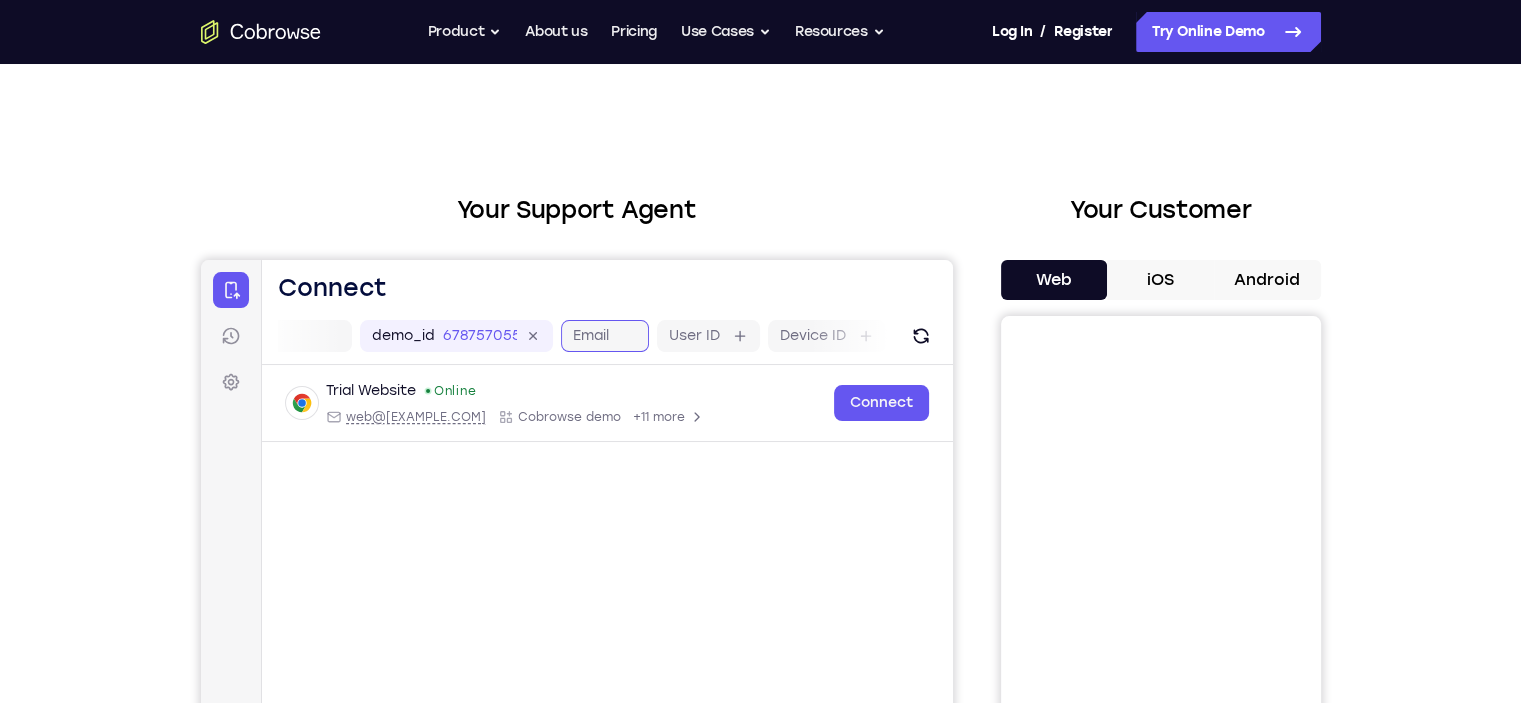 scroll, scrollTop: 0, scrollLeft: 248, axis: horizontal 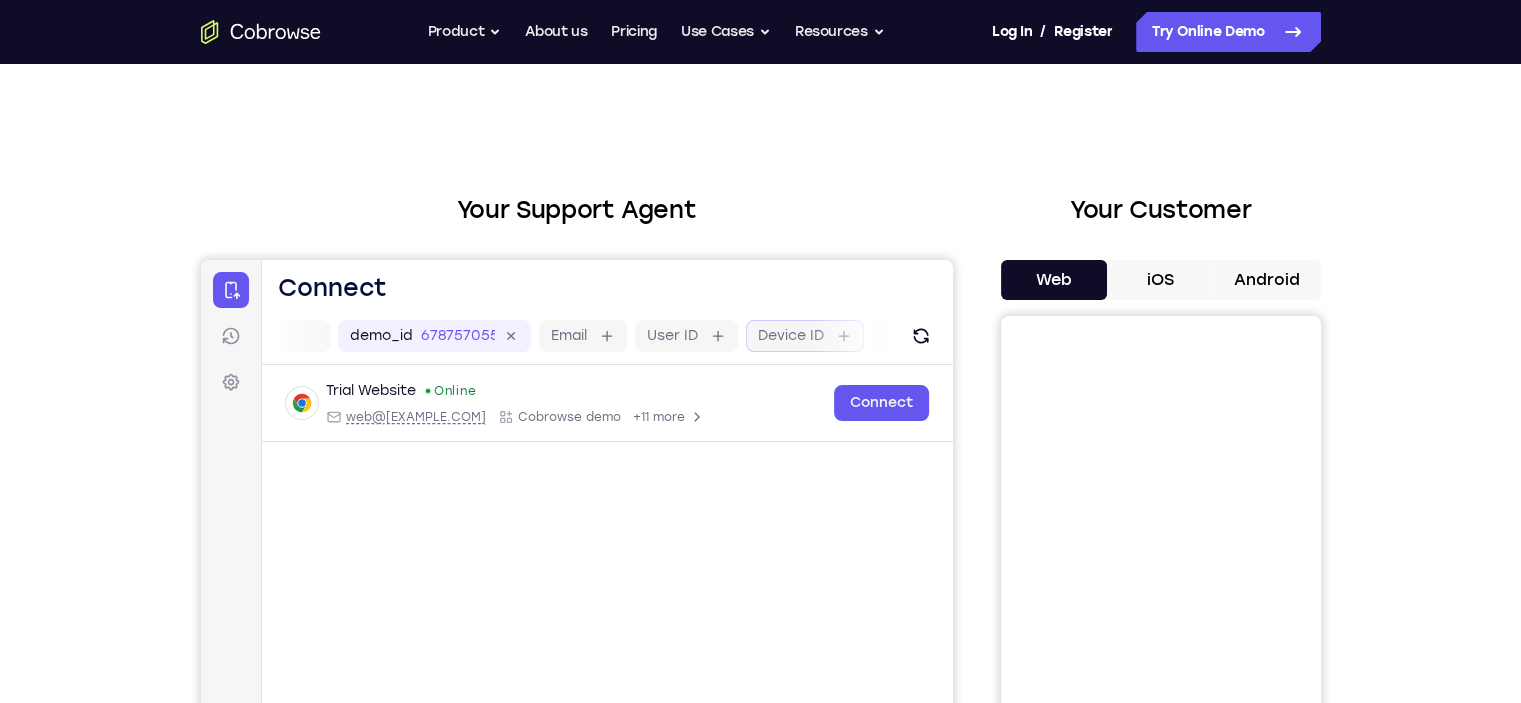 click on "Device ID" at bounding box center (790, 336) 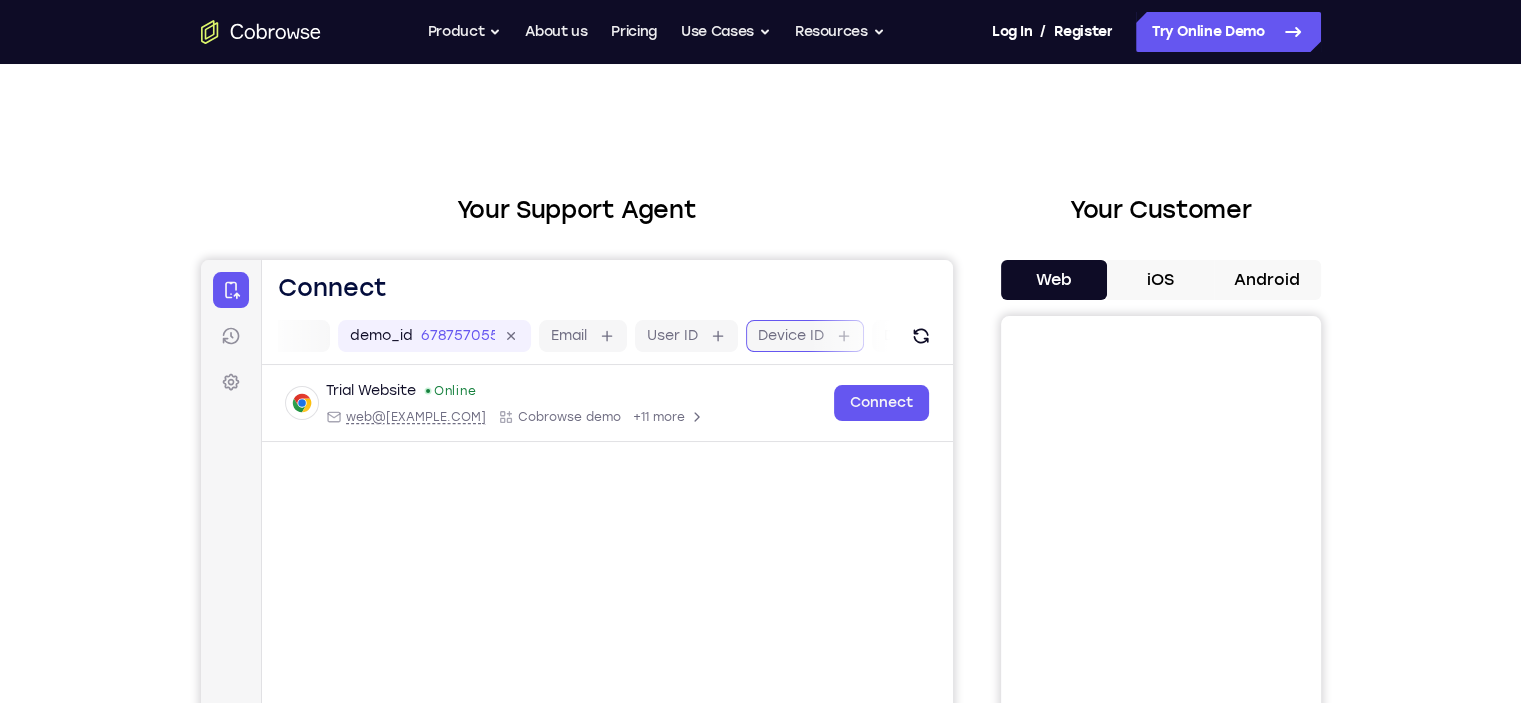 click on "Device ID" at bounding box center (833, 336) 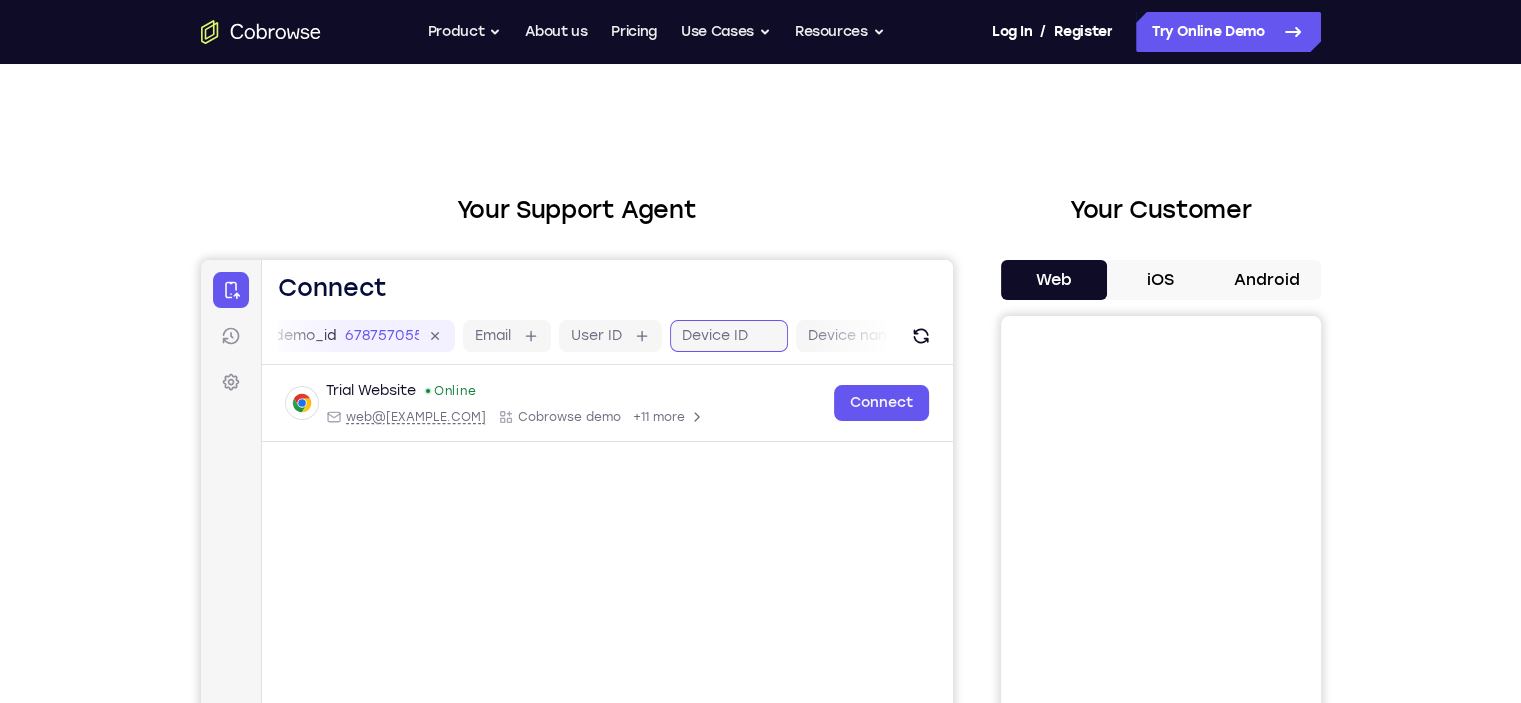 scroll, scrollTop: 0, scrollLeft: 379, axis: horizontal 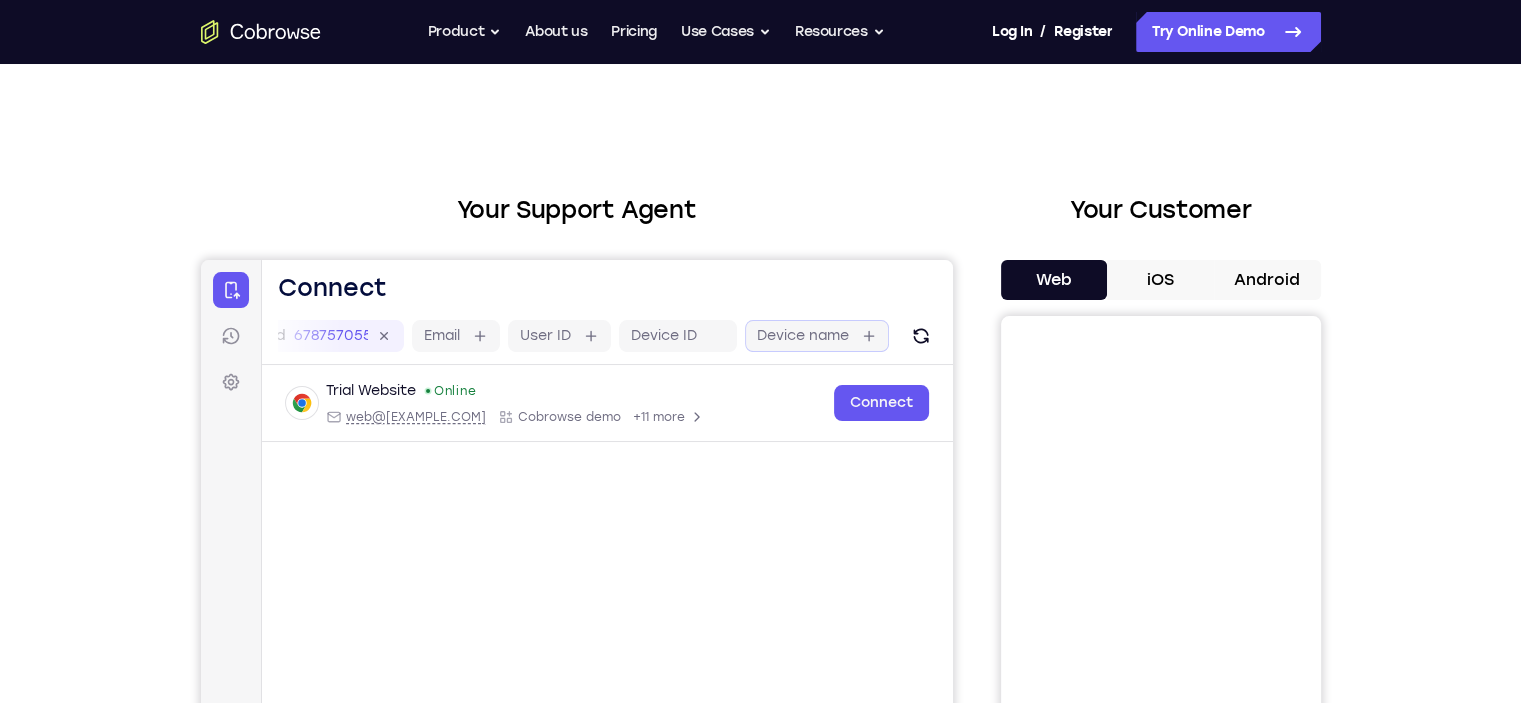 click on "Device name" at bounding box center [802, 336] 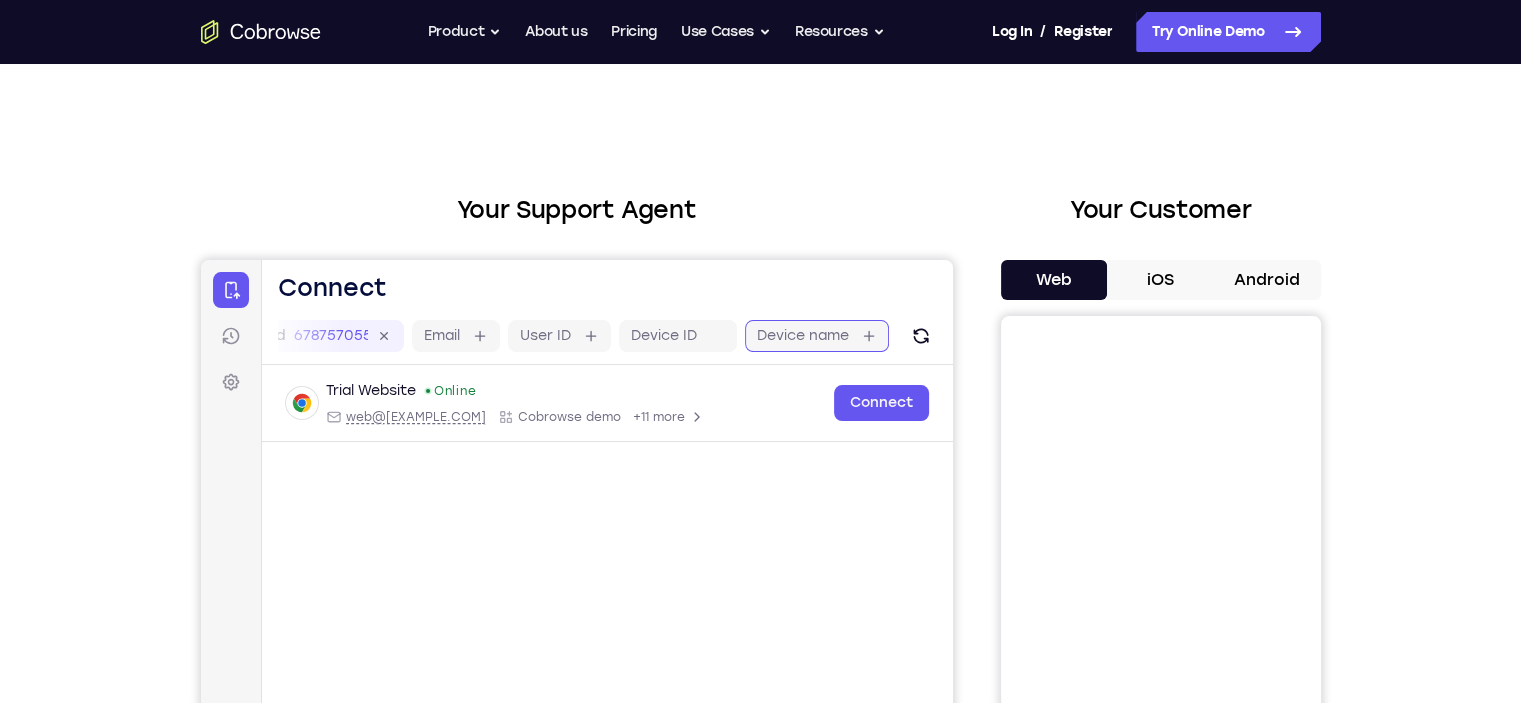 click on "Device name" at bounding box center (858, 336) 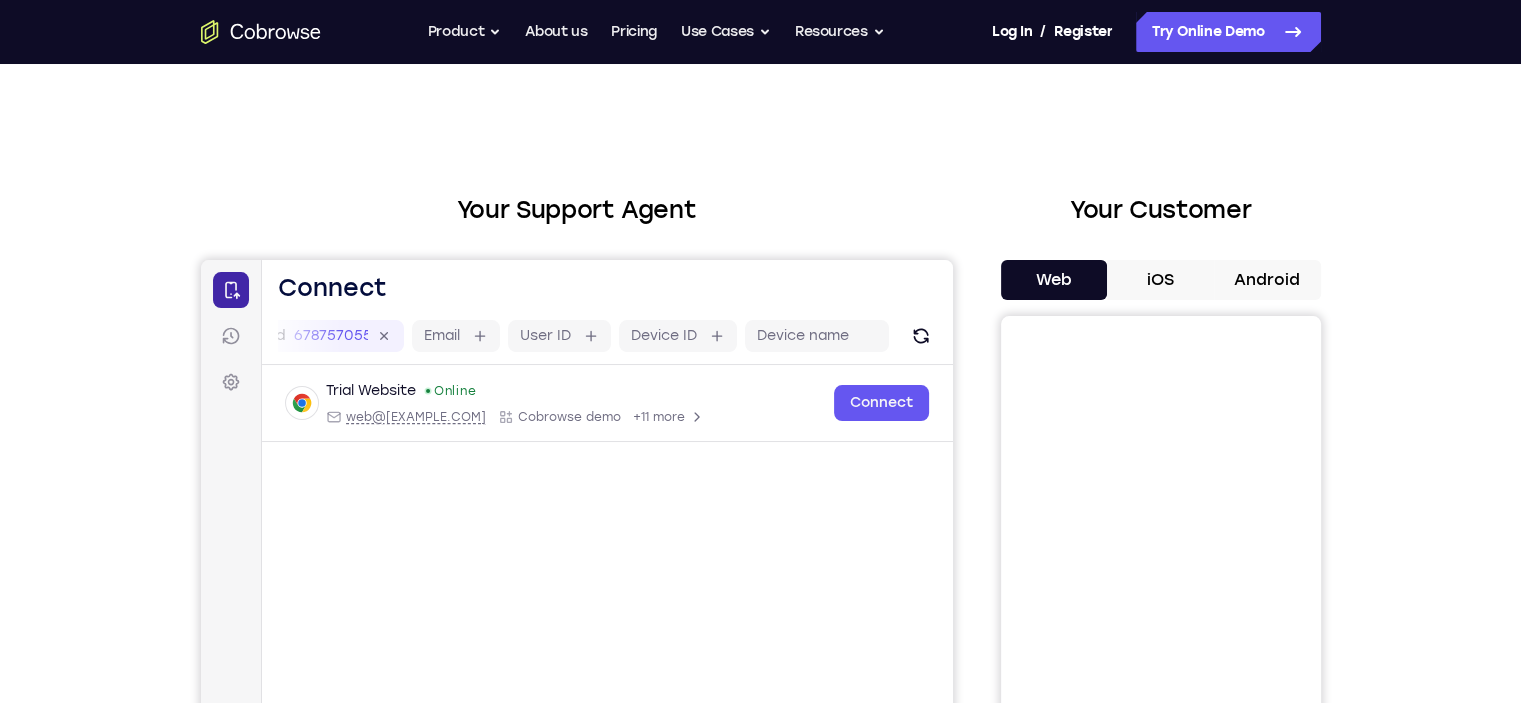 click 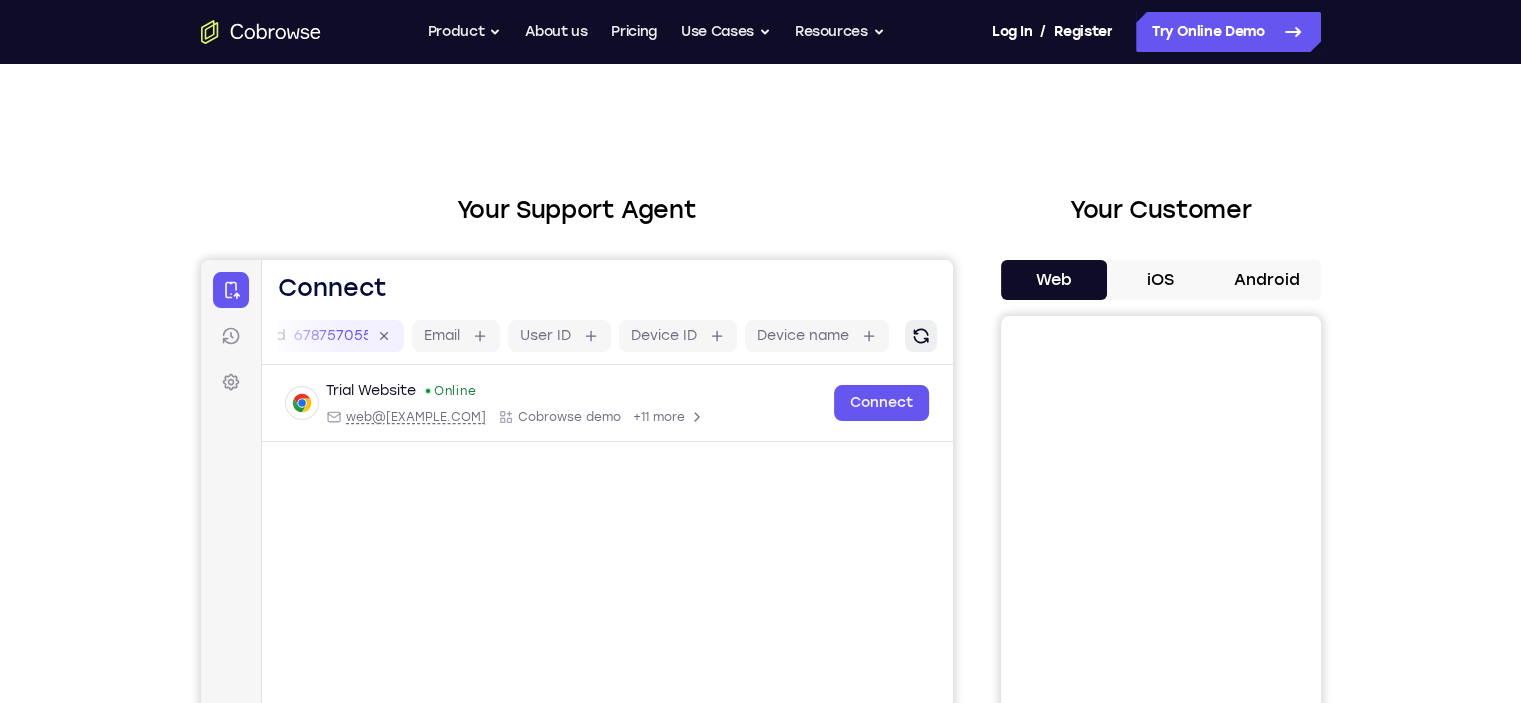 click 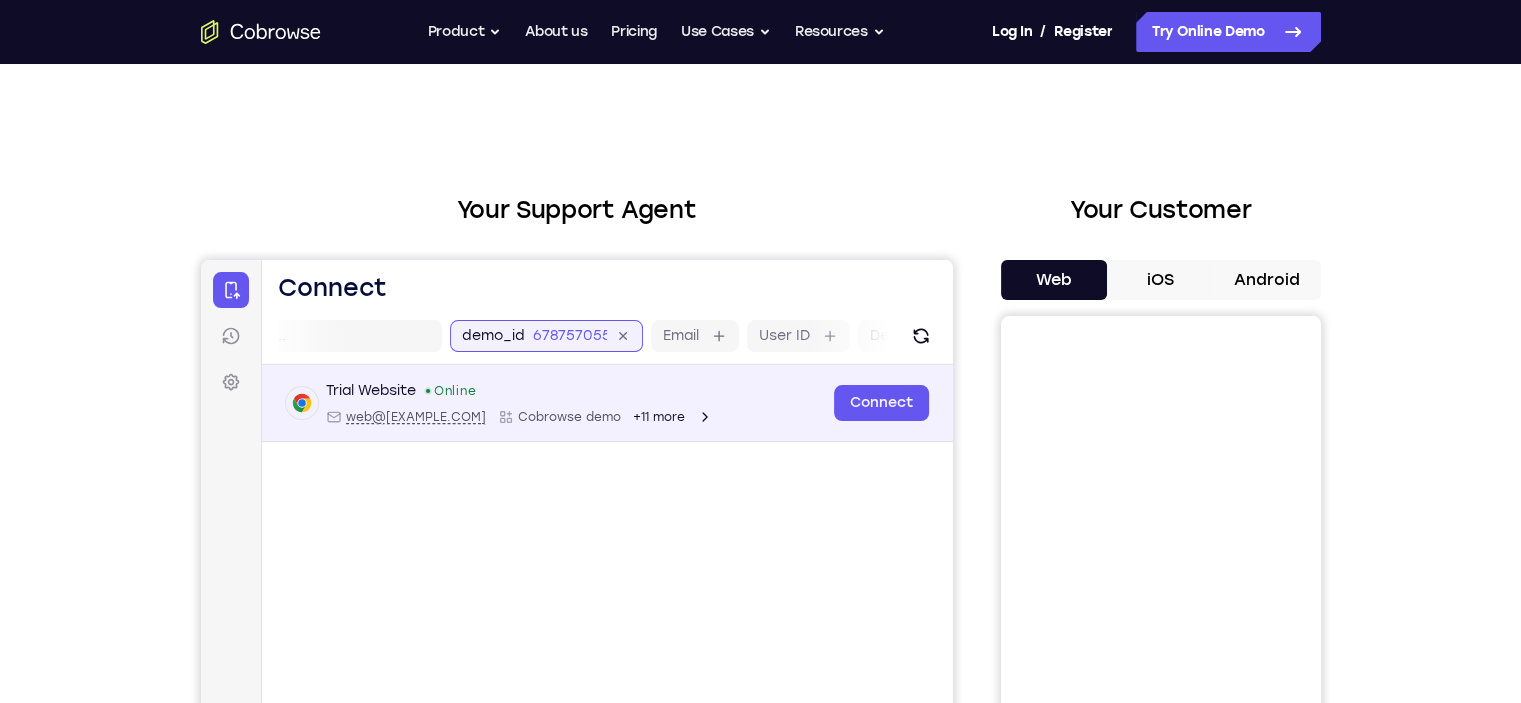 scroll, scrollTop: 0, scrollLeft: 99, axis: horizontal 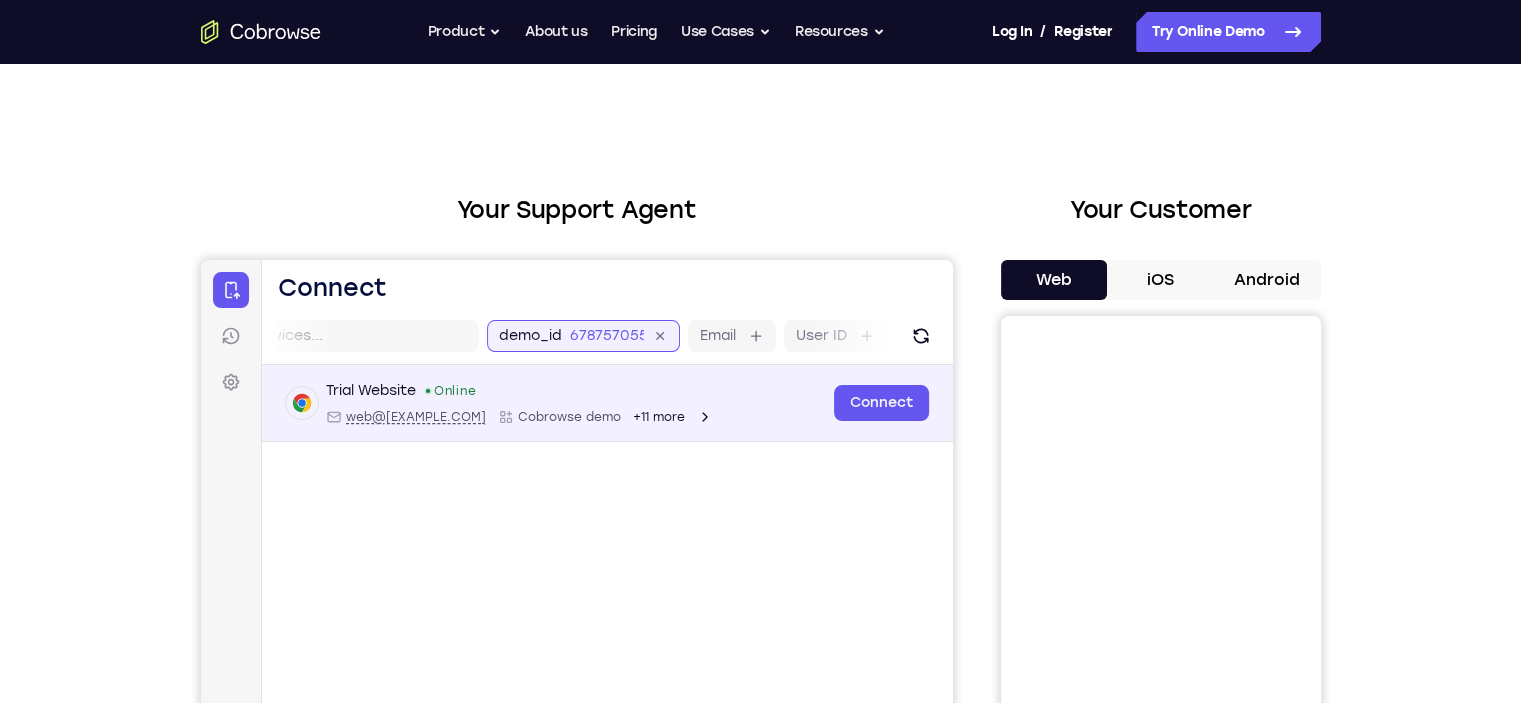 drag, startPoint x: 336, startPoint y: 337, endPoint x: 564, endPoint y: 367, distance: 229.96521 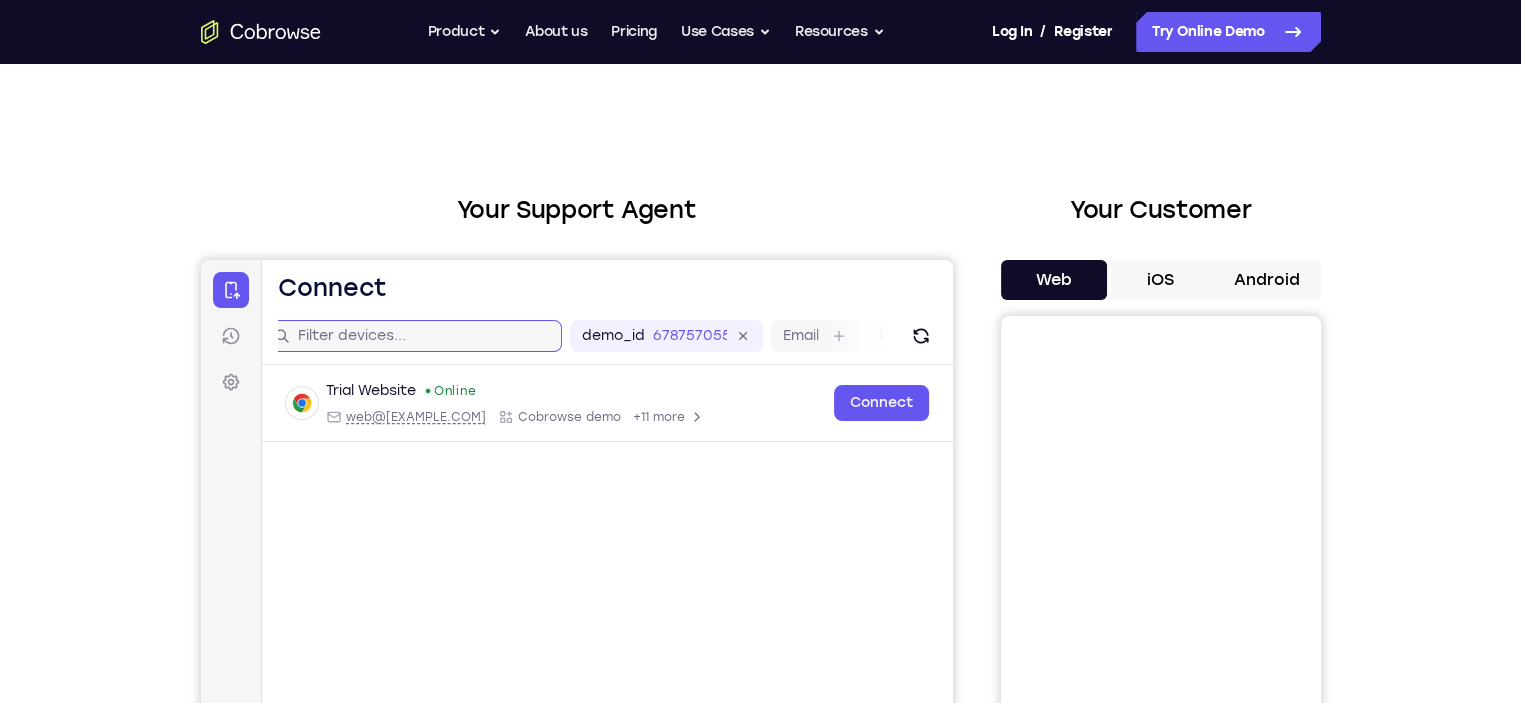 scroll, scrollTop: 0, scrollLeft: 0, axis: both 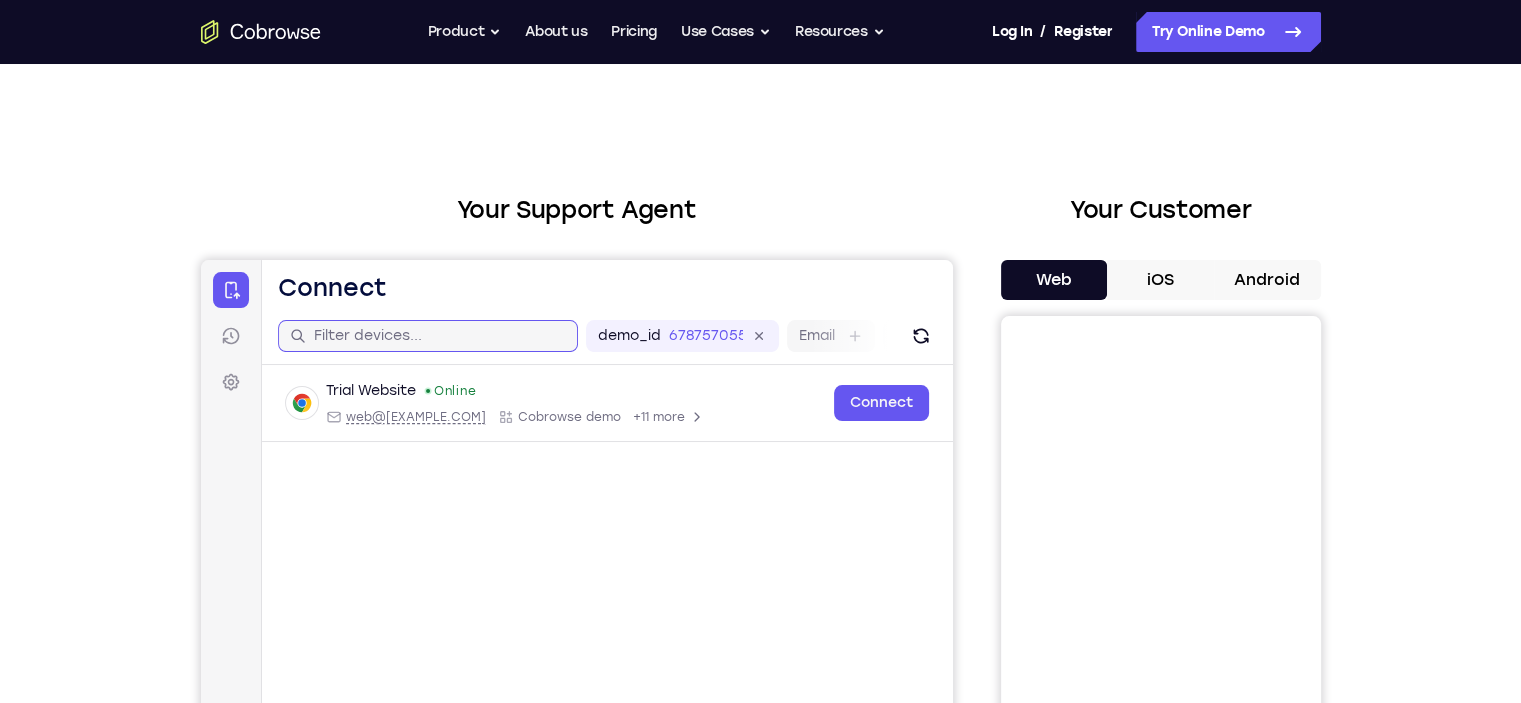 drag, startPoint x: 370, startPoint y: 334, endPoint x: 546, endPoint y: 336, distance: 176.01137 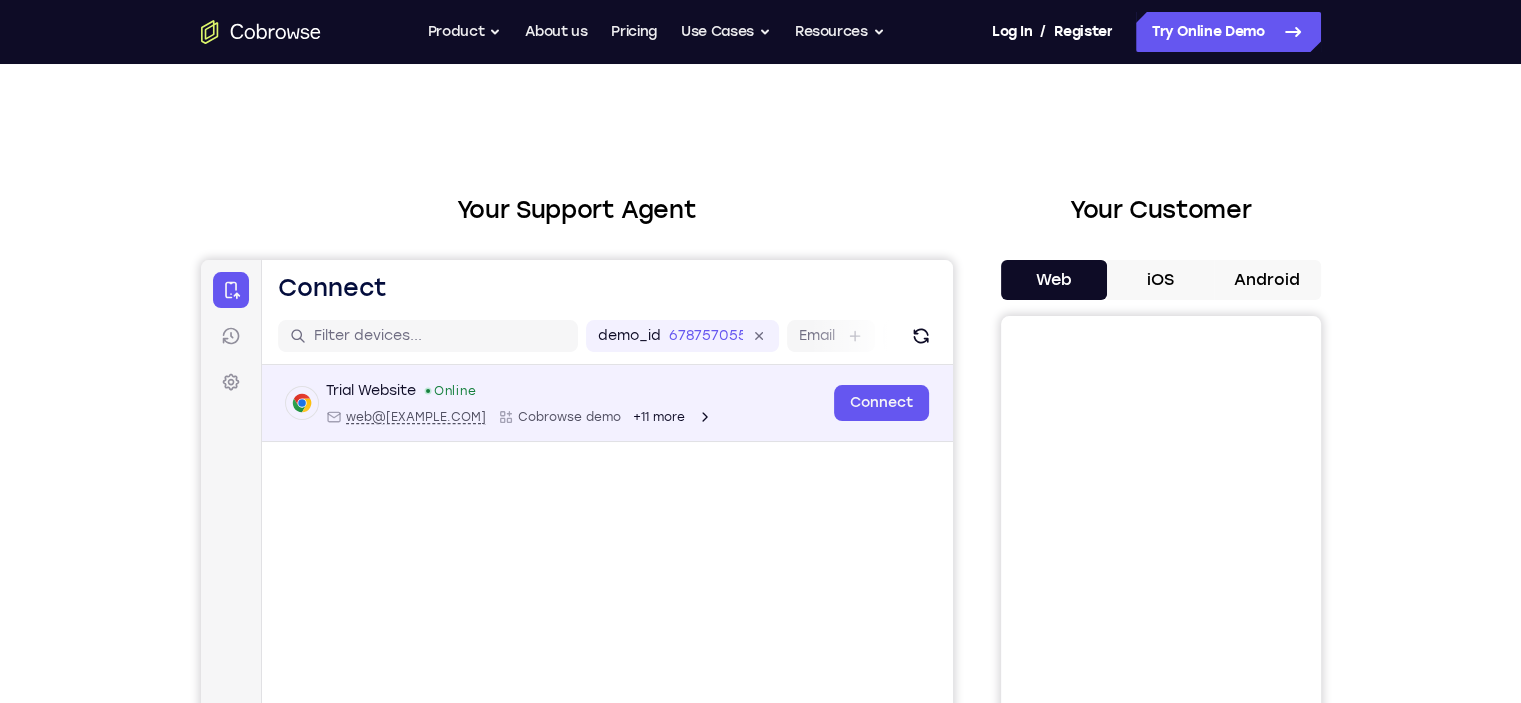 click on "+11 more" at bounding box center [658, 417] 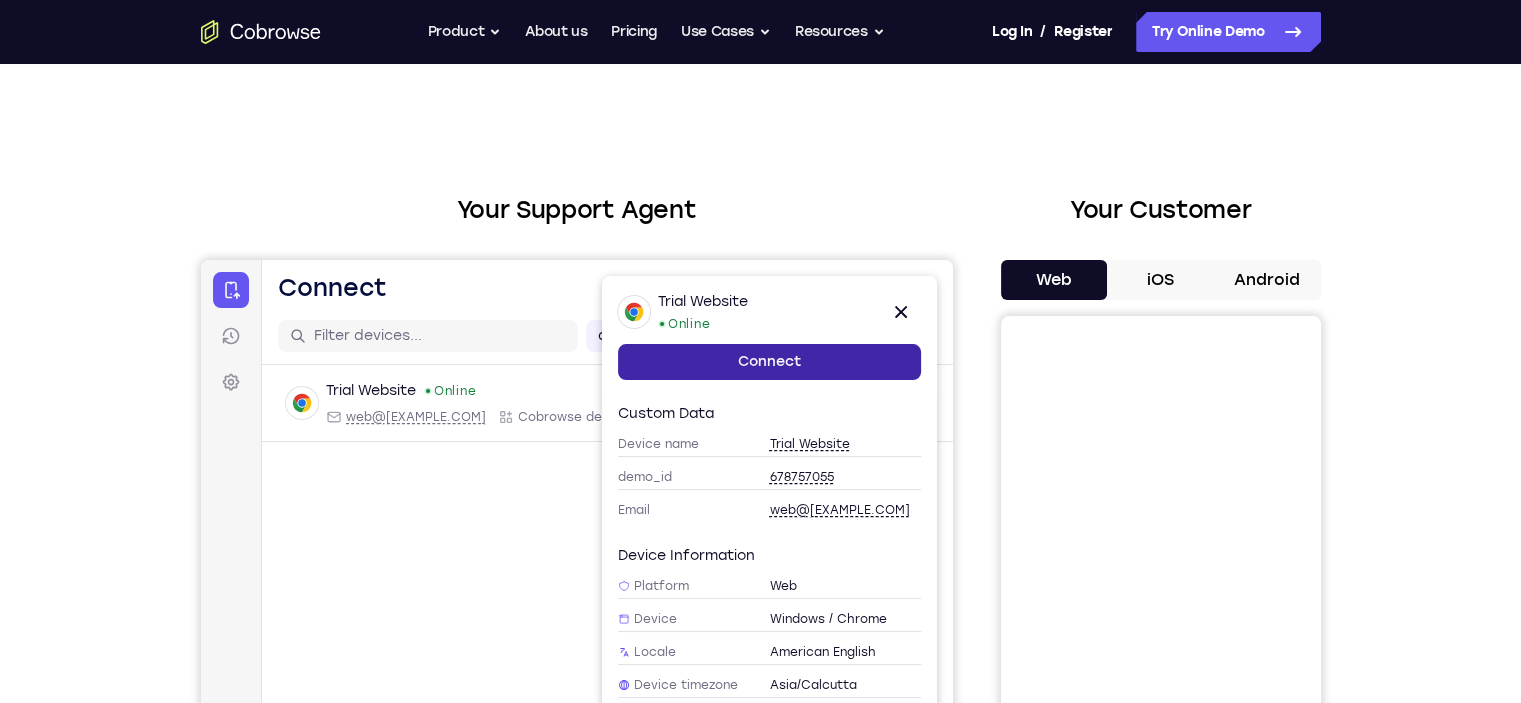 click on "Connect" at bounding box center (768, 362) 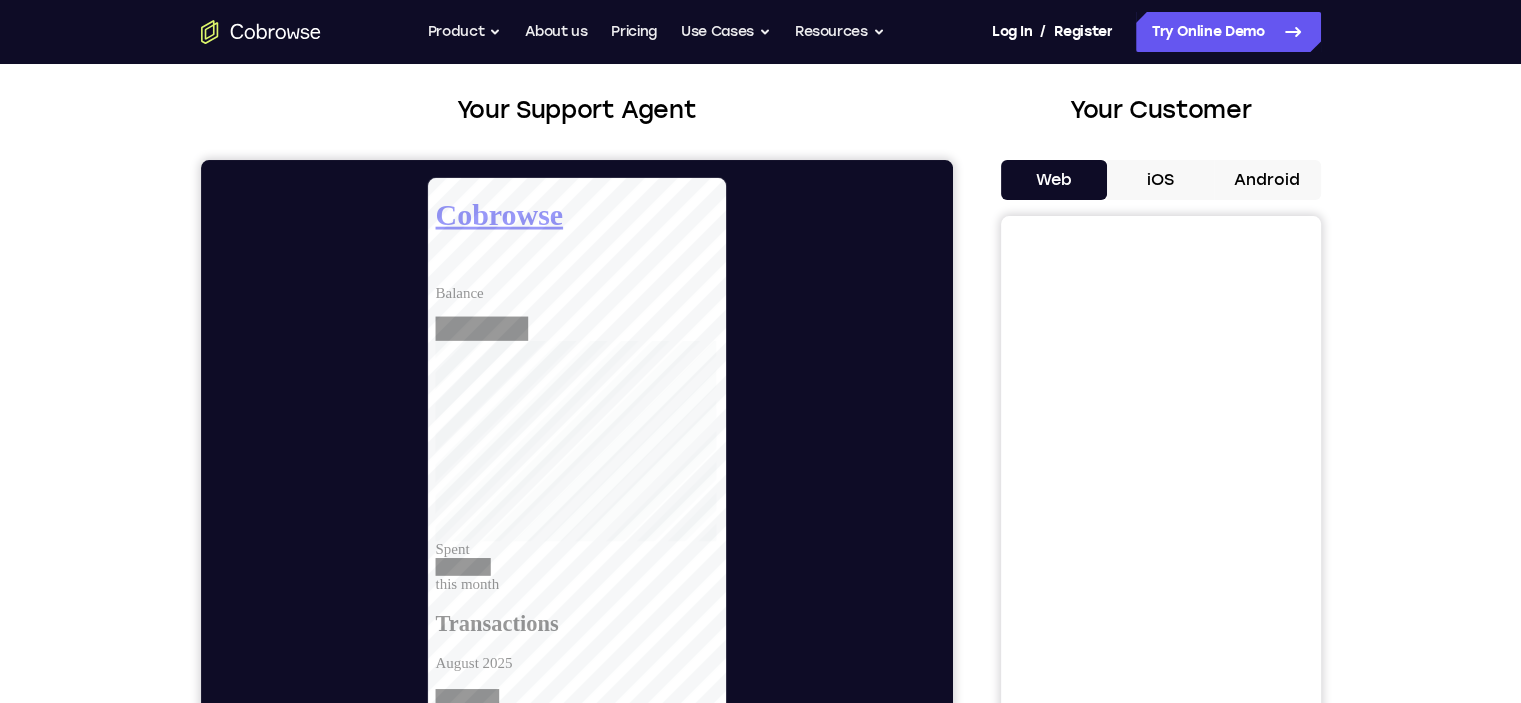 scroll, scrollTop: 0, scrollLeft: 0, axis: both 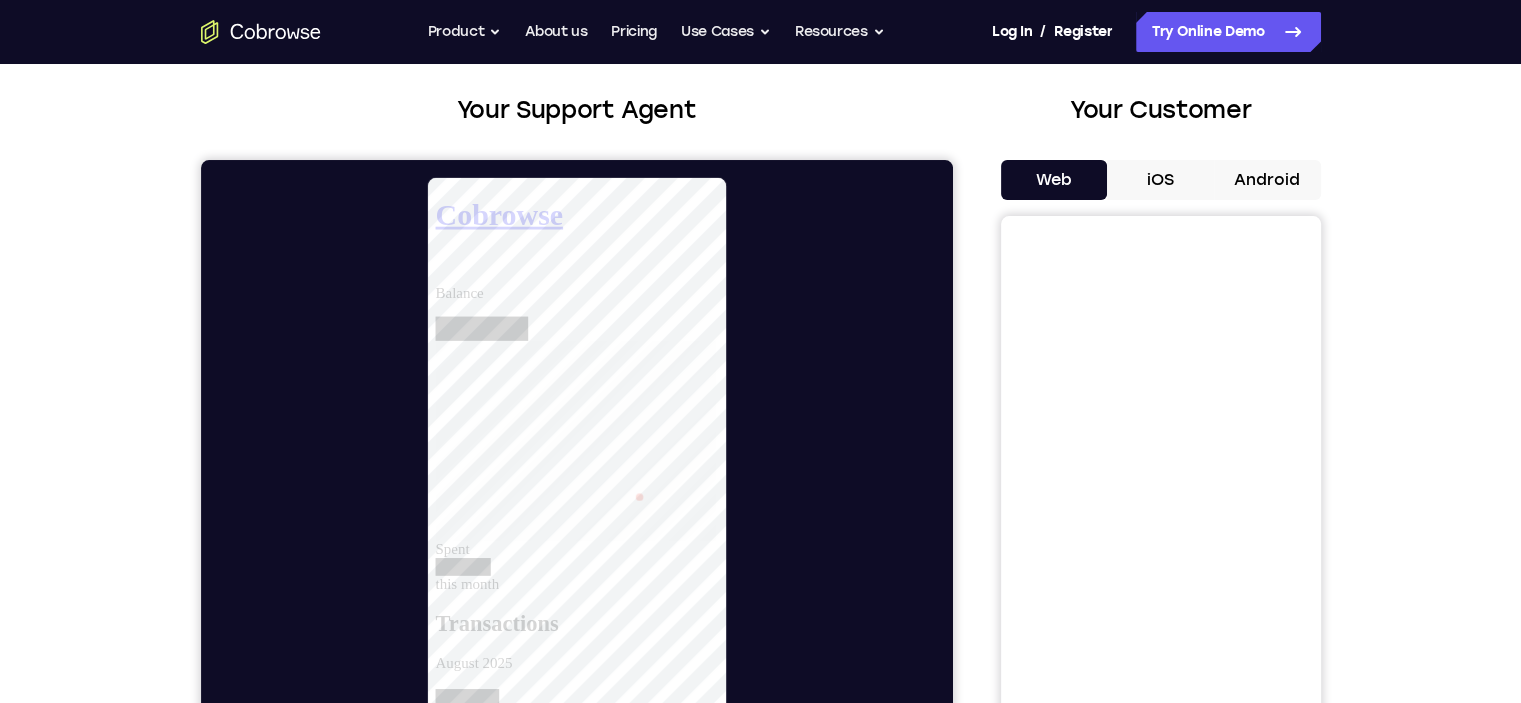 click at bounding box center (584, 465) 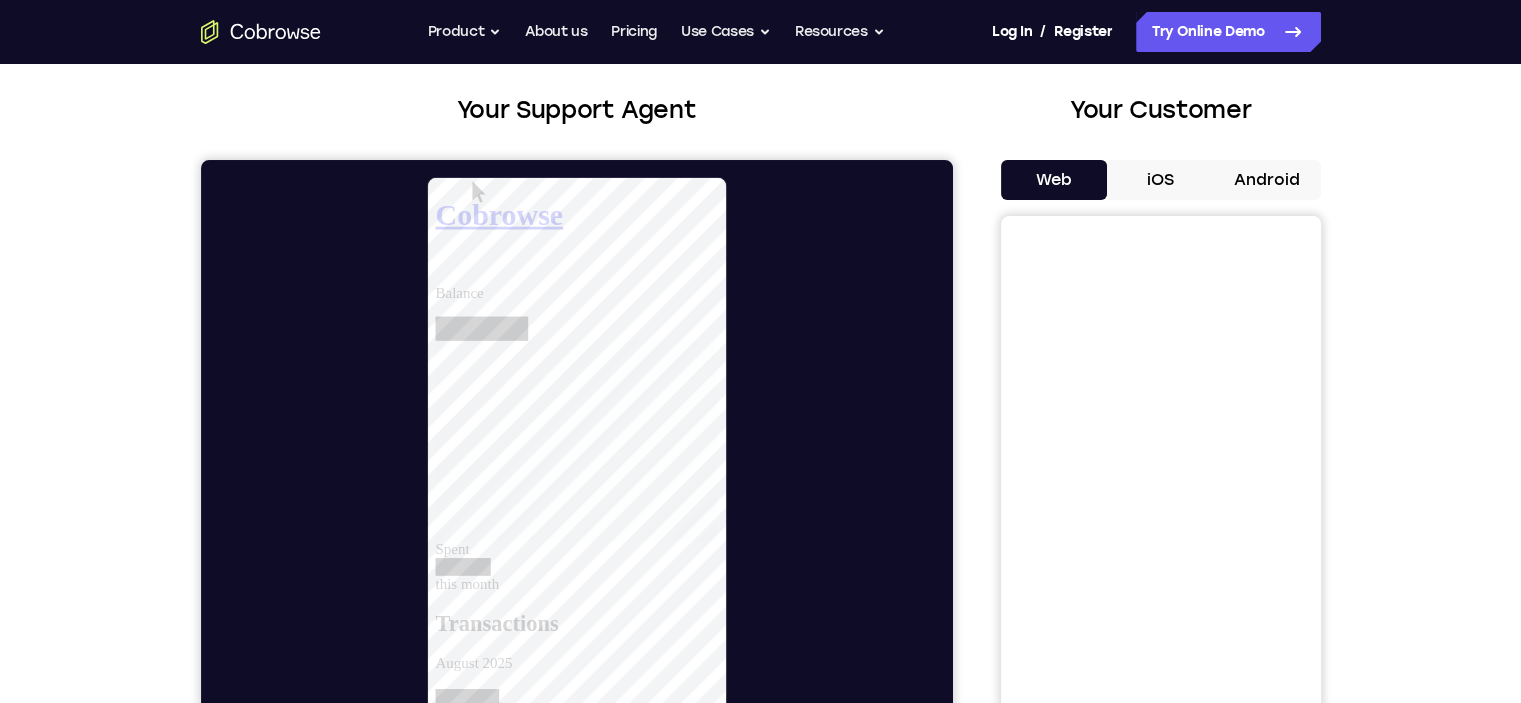 click on "iOS" at bounding box center [1160, 180] 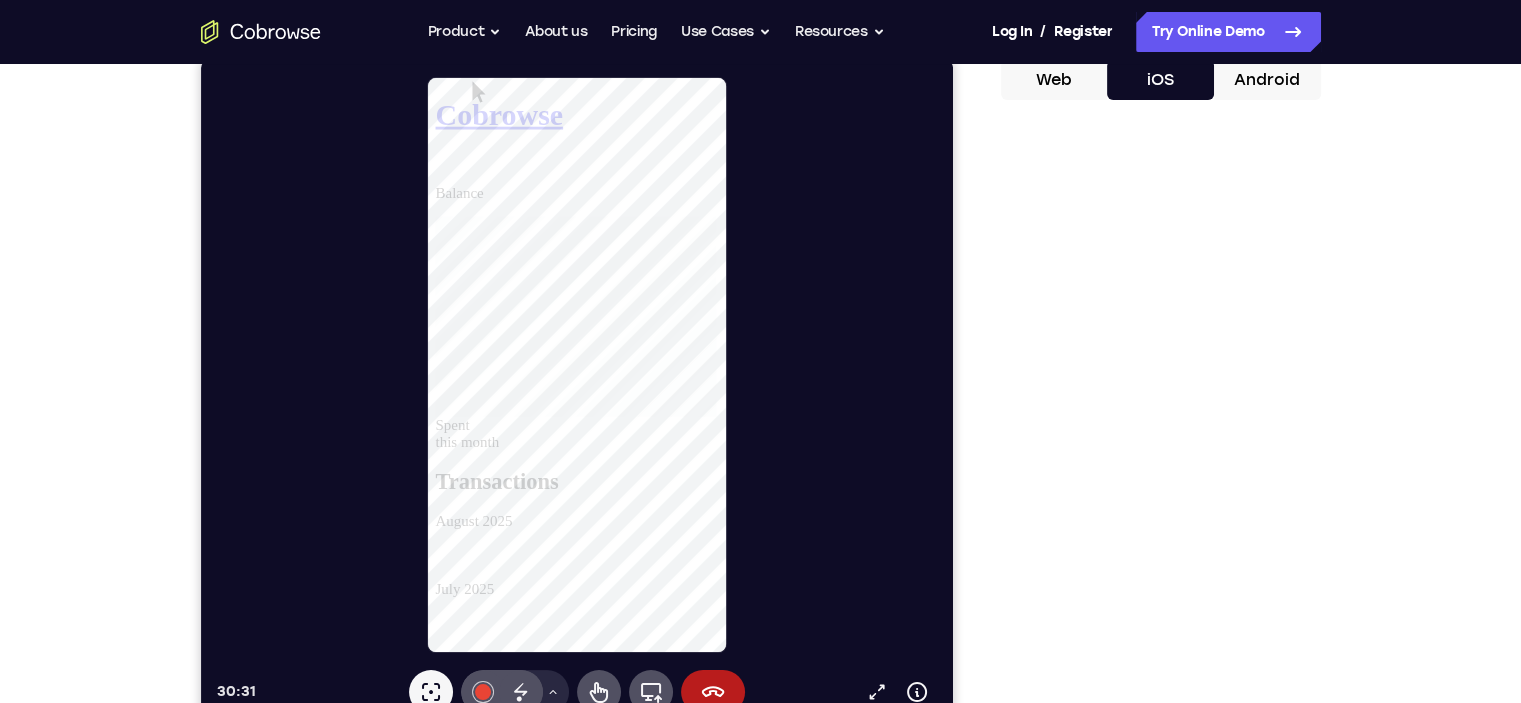 scroll, scrollTop: 300, scrollLeft: 0, axis: vertical 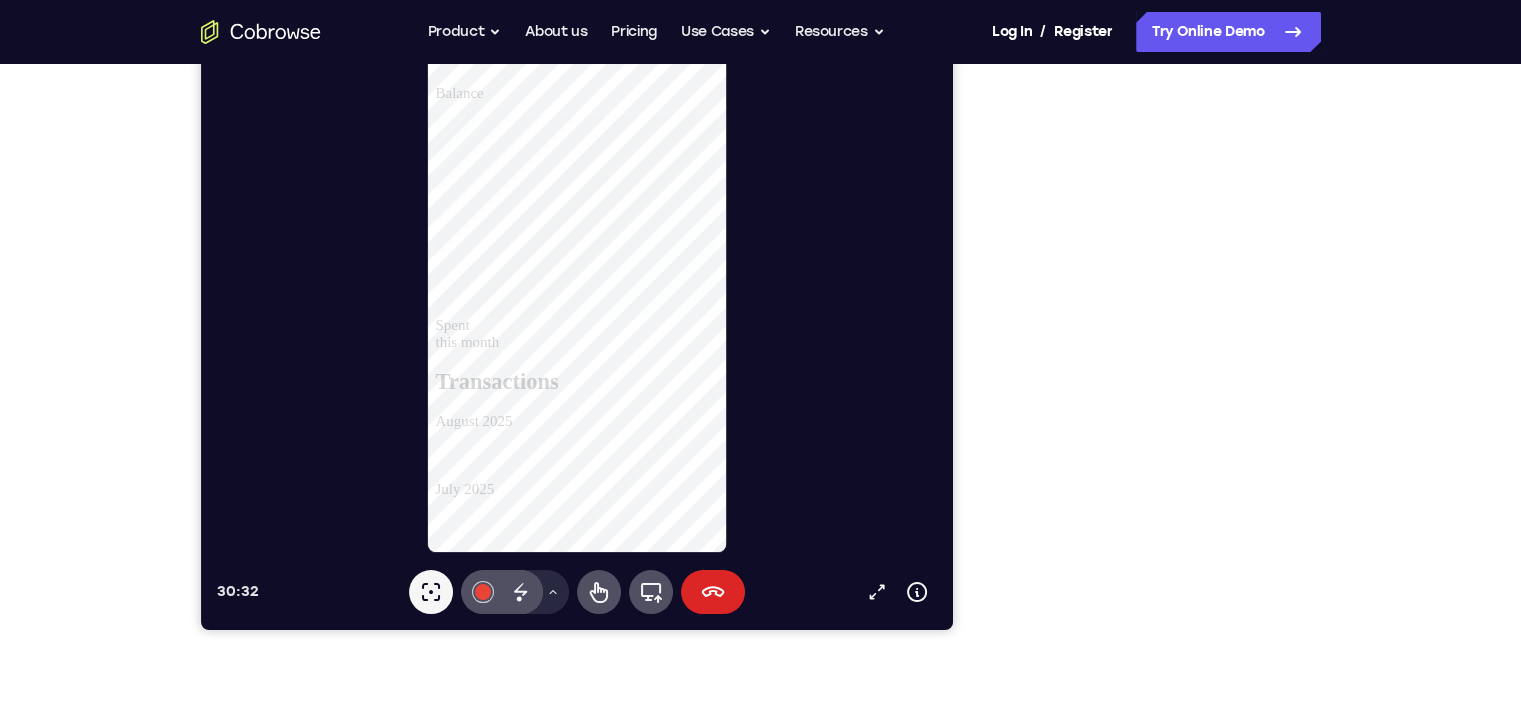 click 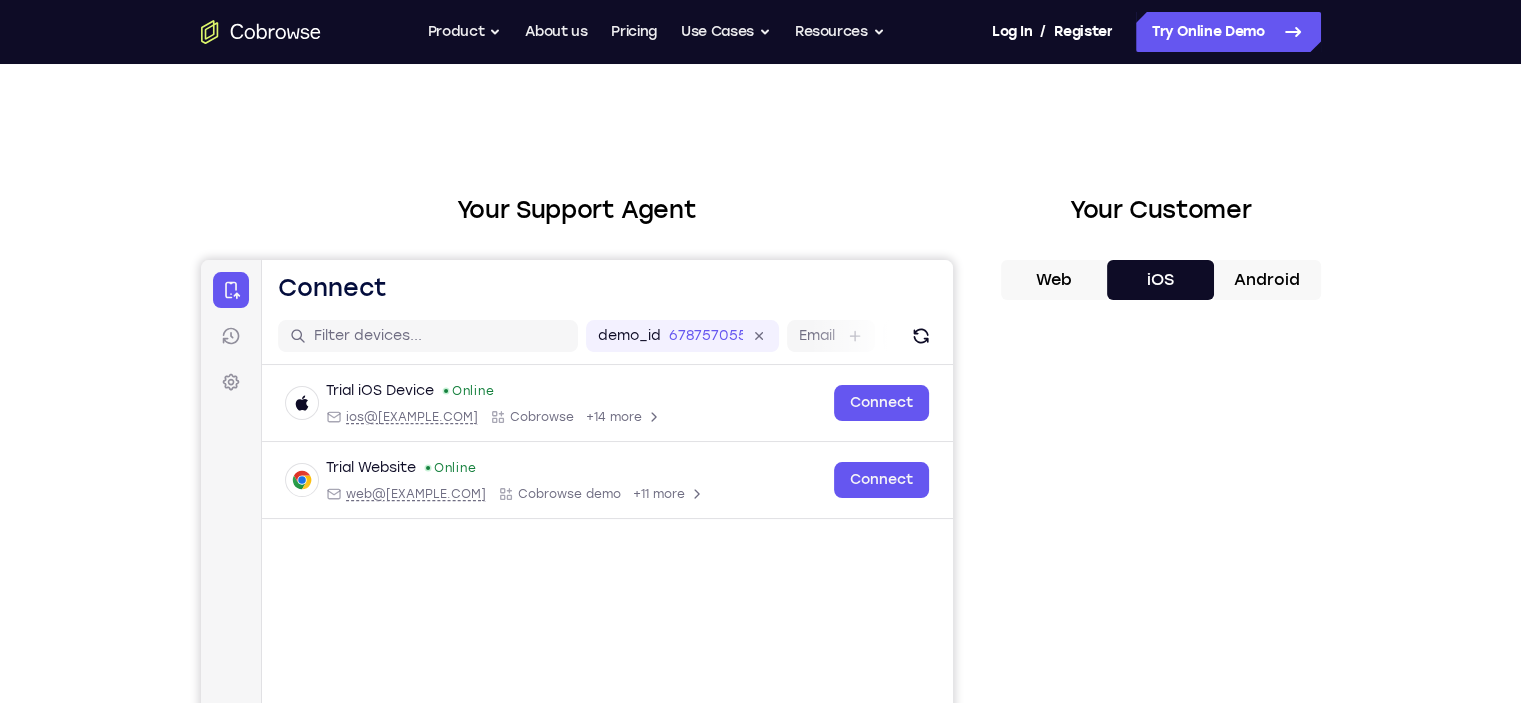 scroll, scrollTop: 200, scrollLeft: 0, axis: vertical 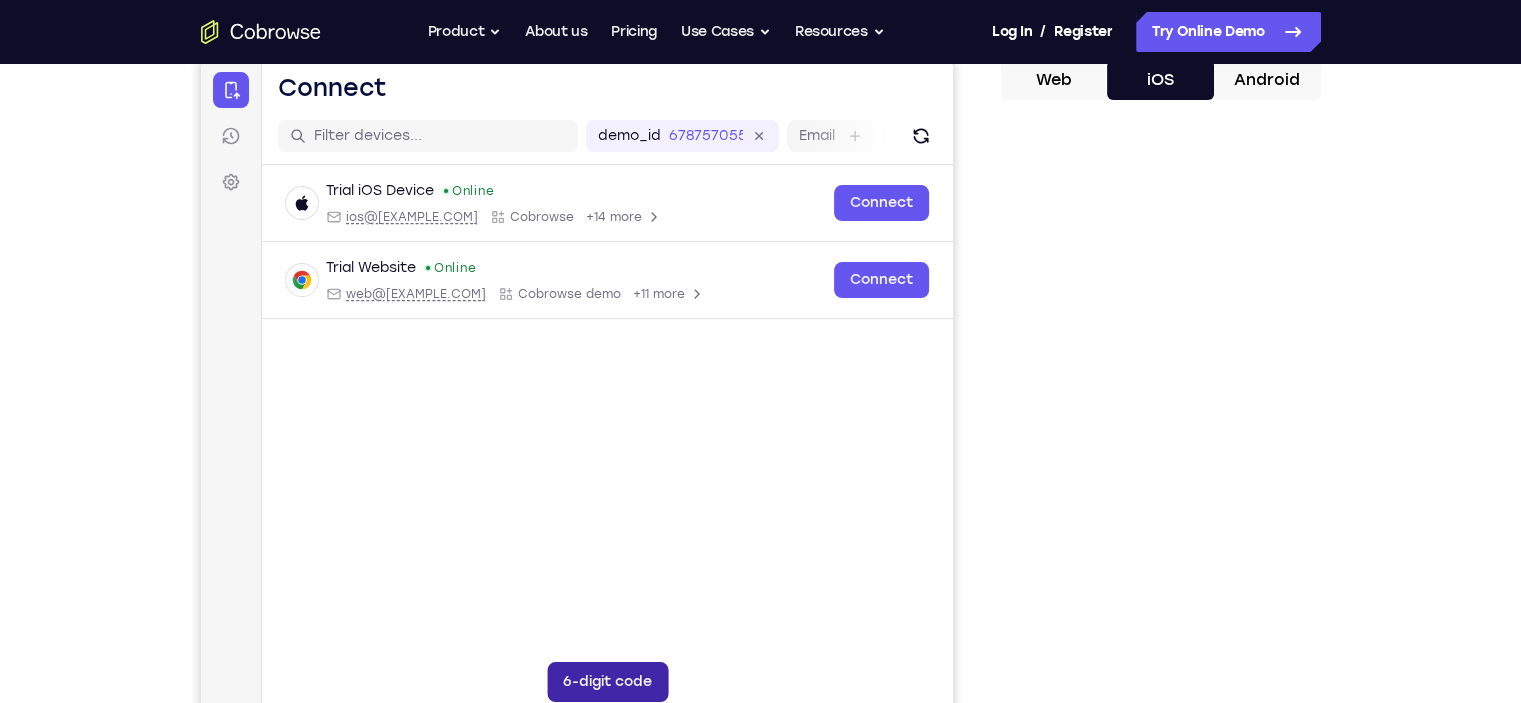 click on "6-digit code" at bounding box center [606, 682] 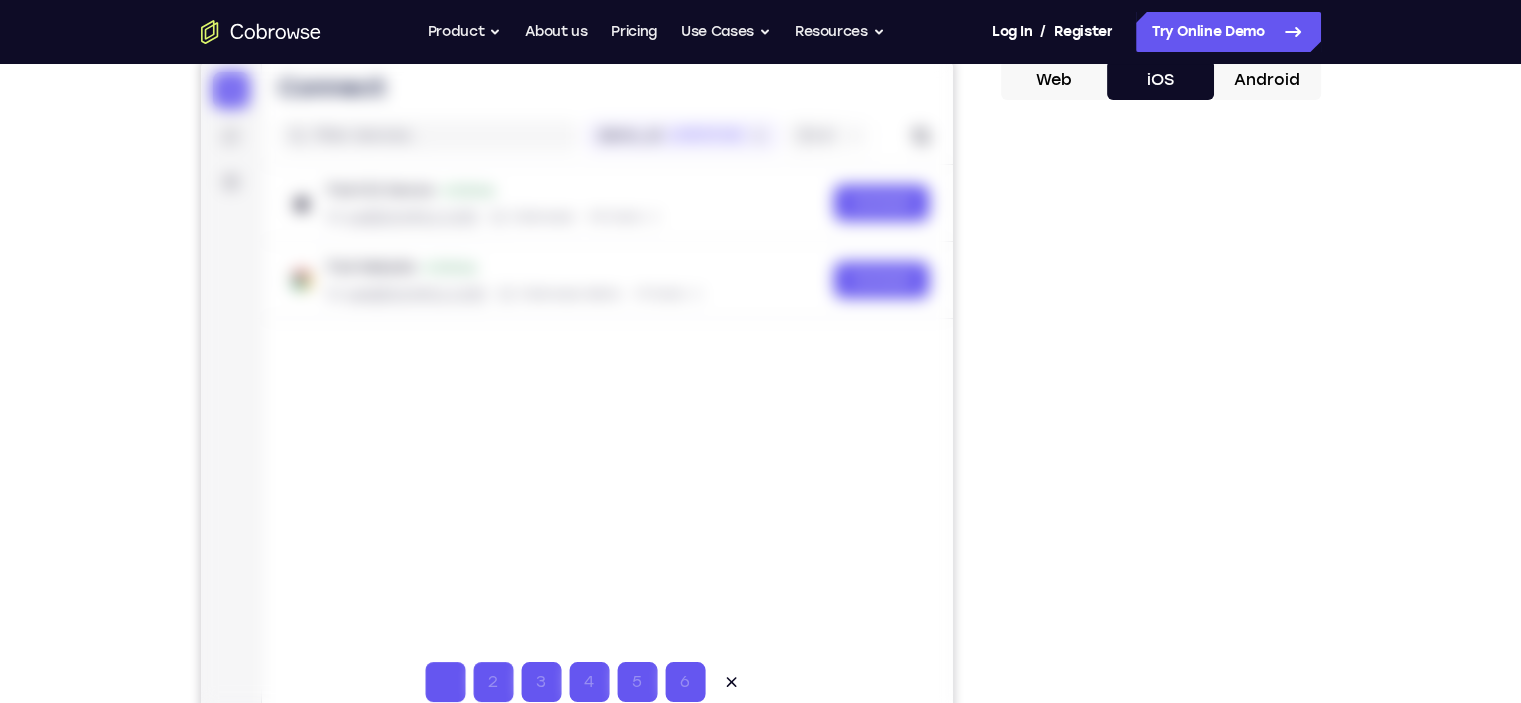click 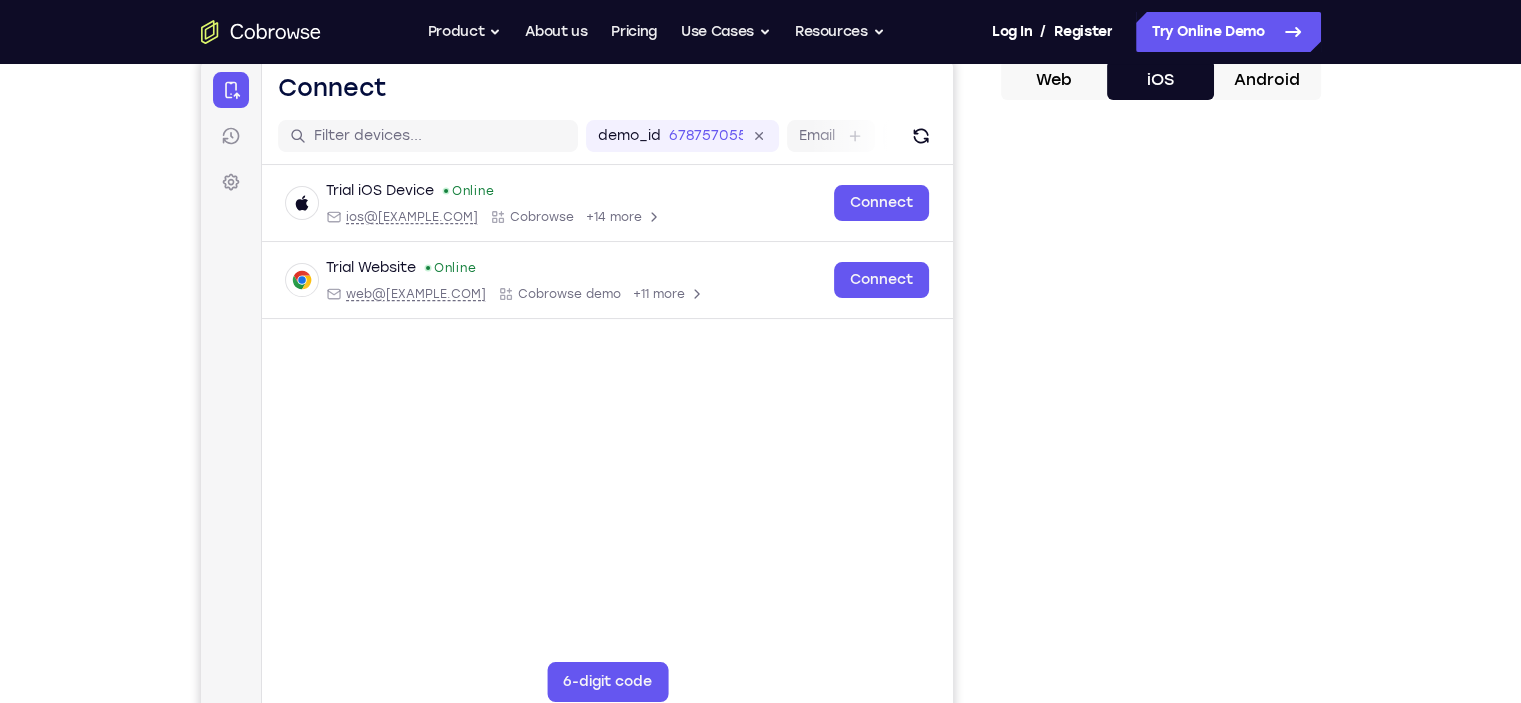 scroll, scrollTop: 100, scrollLeft: 0, axis: vertical 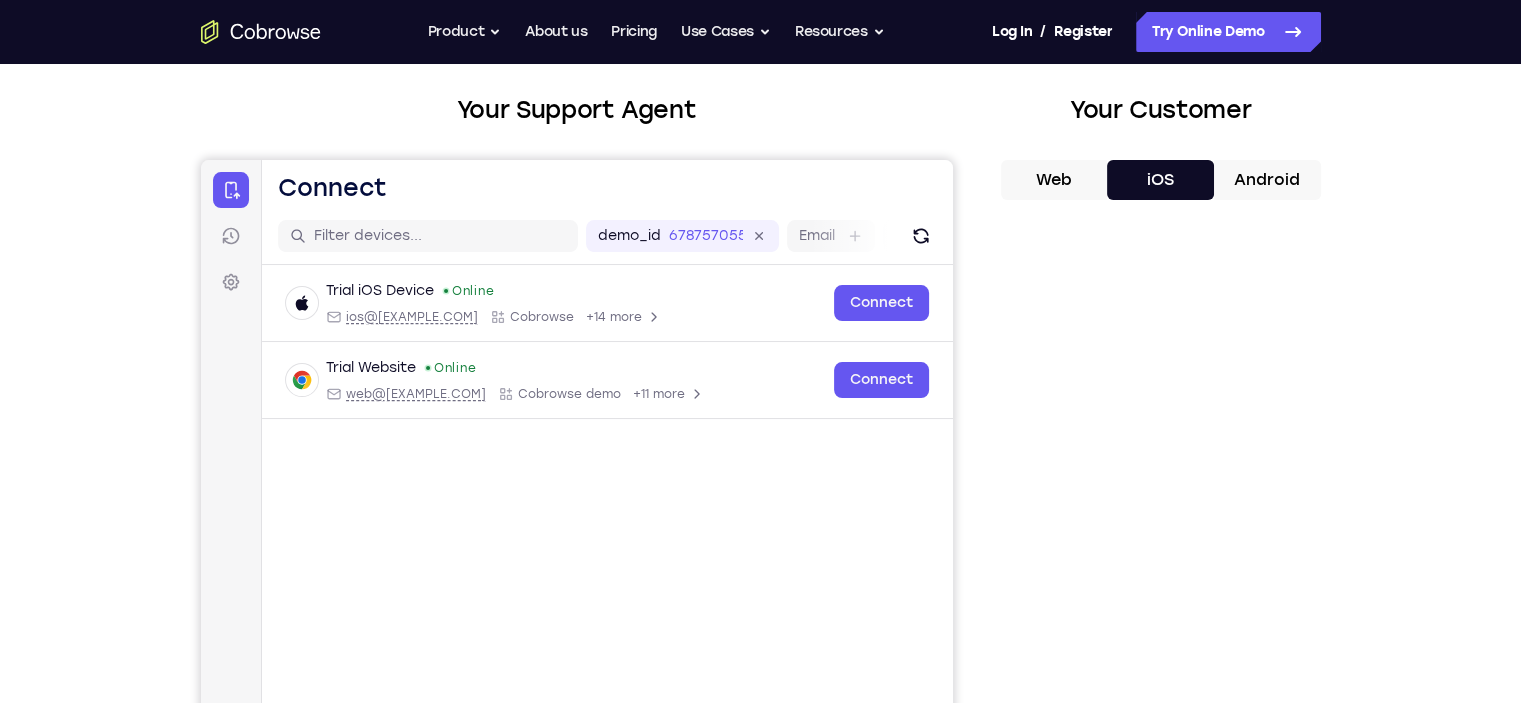 click on "Web" at bounding box center [1054, 180] 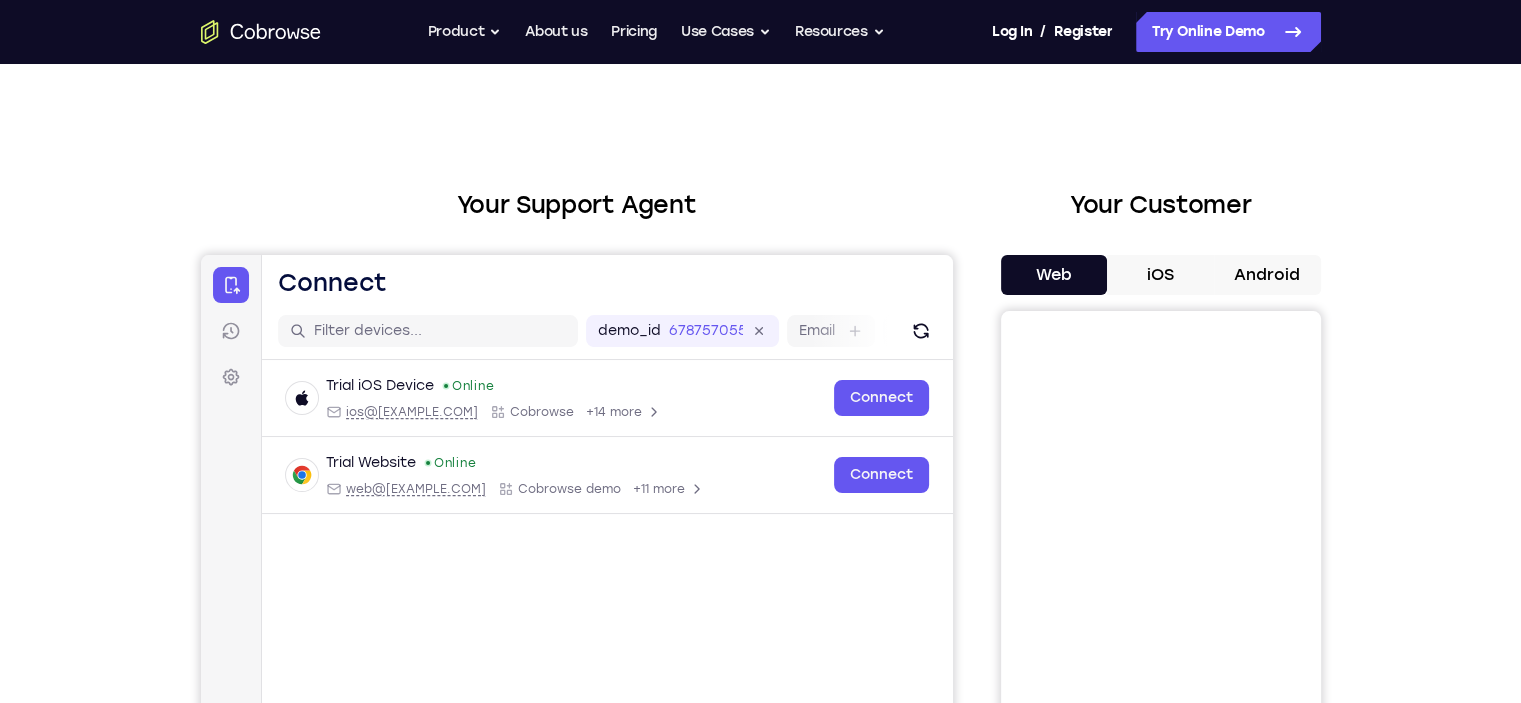 scroll, scrollTop: 0, scrollLeft: 0, axis: both 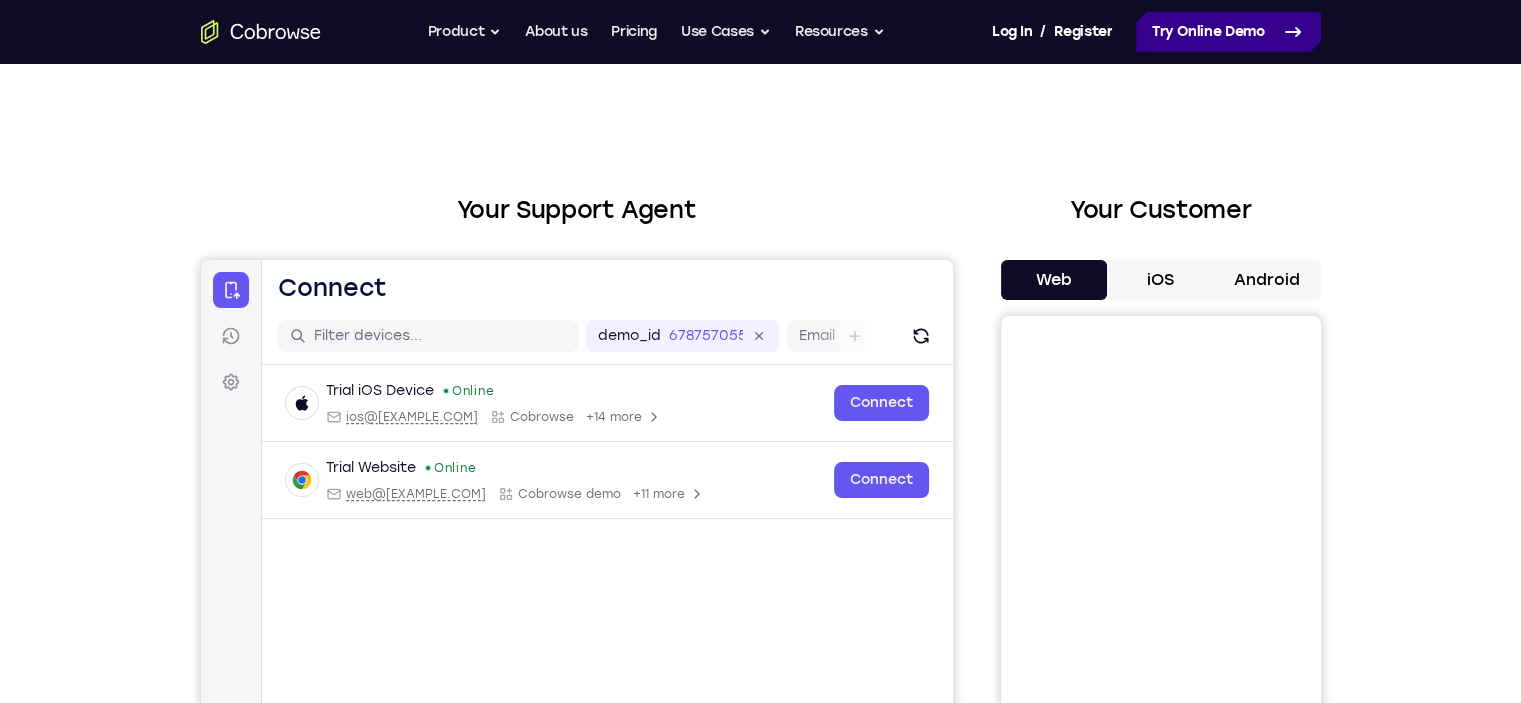 click on "Try Online Demo" at bounding box center (1228, 32) 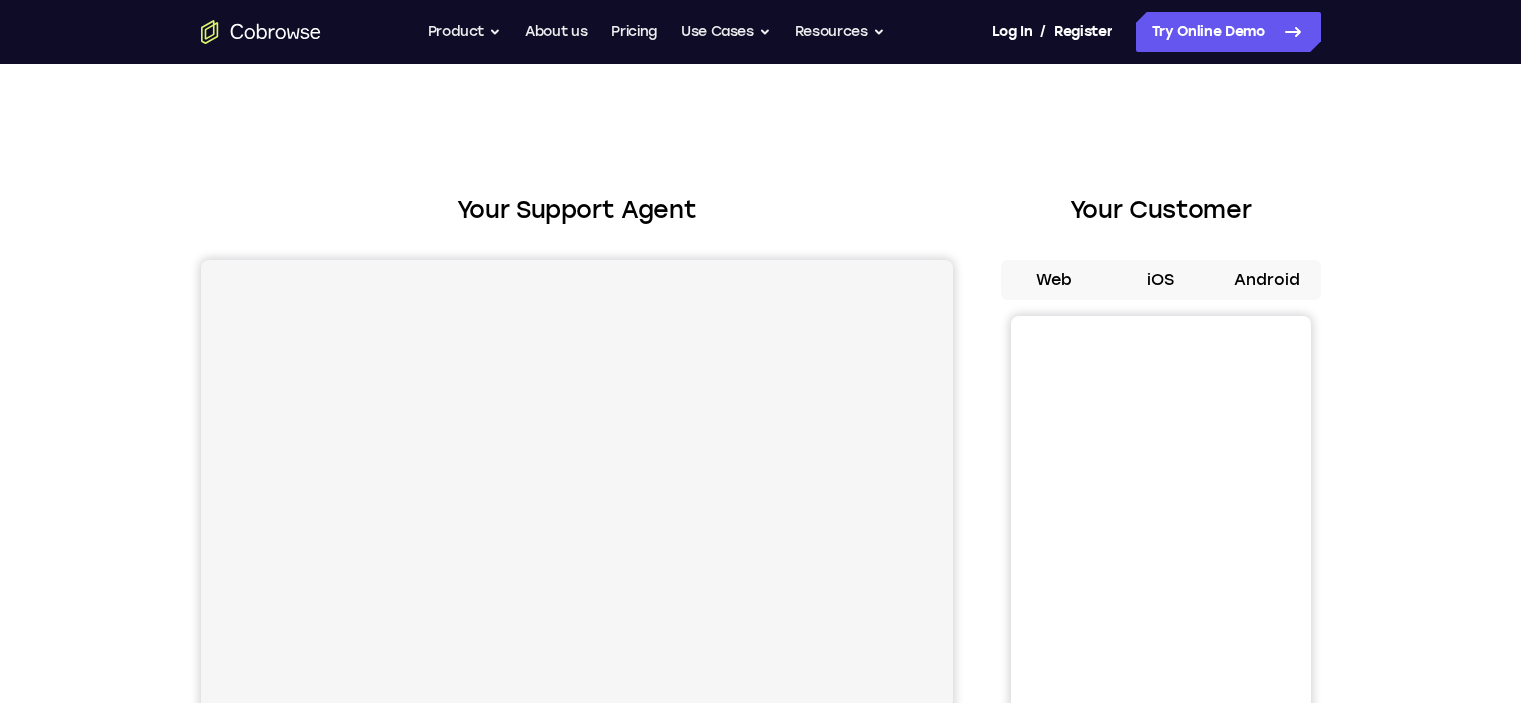 scroll, scrollTop: 0, scrollLeft: 0, axis: both 